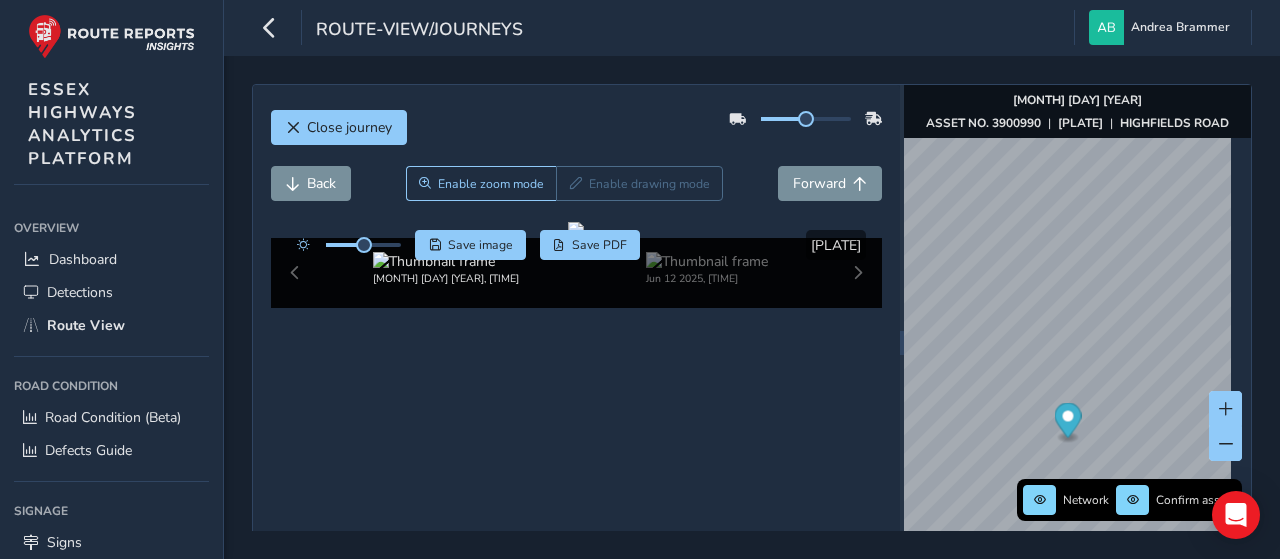 scroll, scrollTop: 0, scrollLeft: 0, axis: both 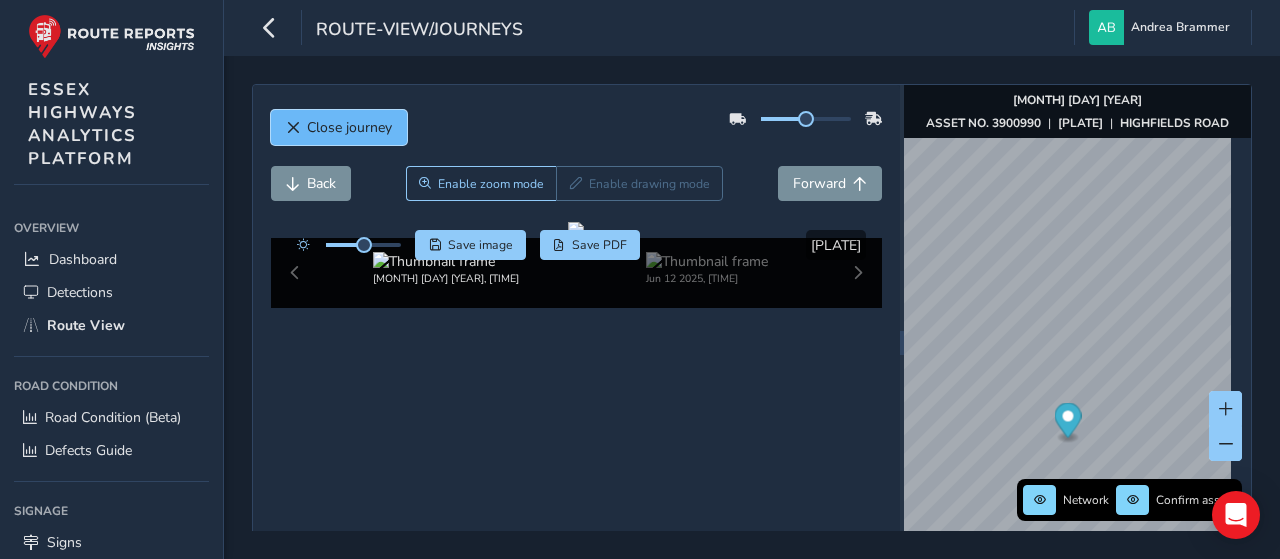 click on "Close journey" at bounding box center [349, 127] 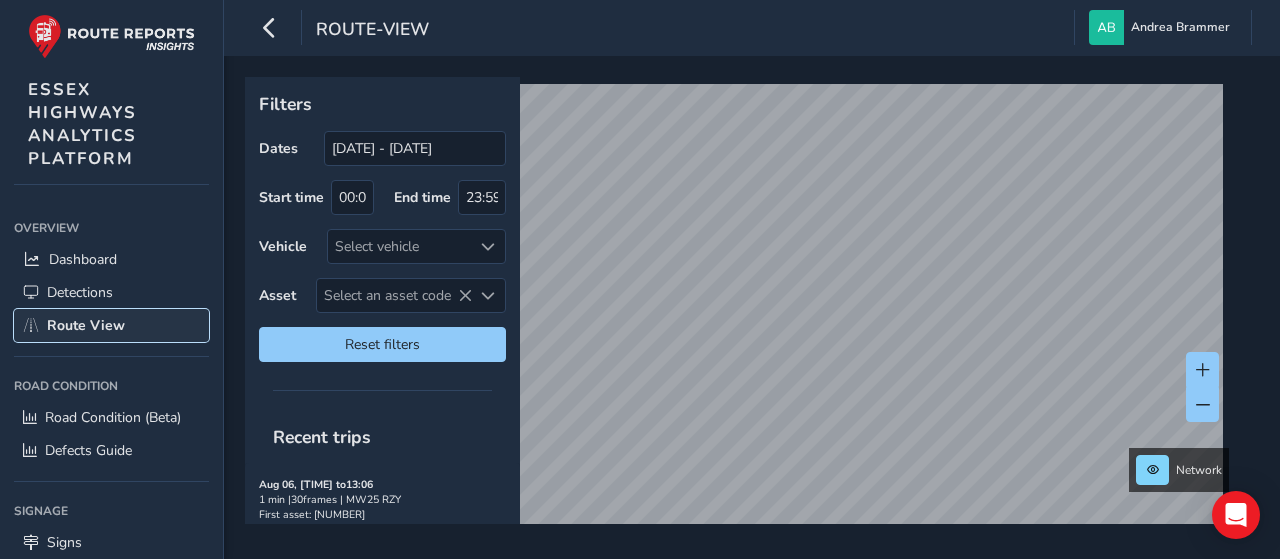 click on "Route View" at bounding box center [86, 325] 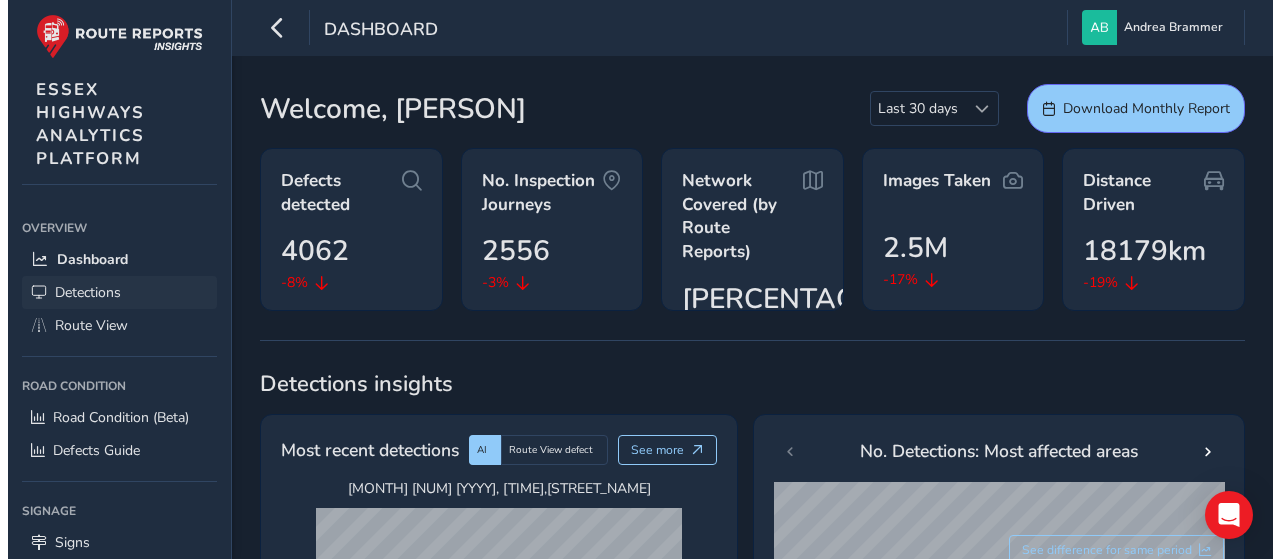 scroll, scrollTop: 0, scrollLeft: 0, axis: both 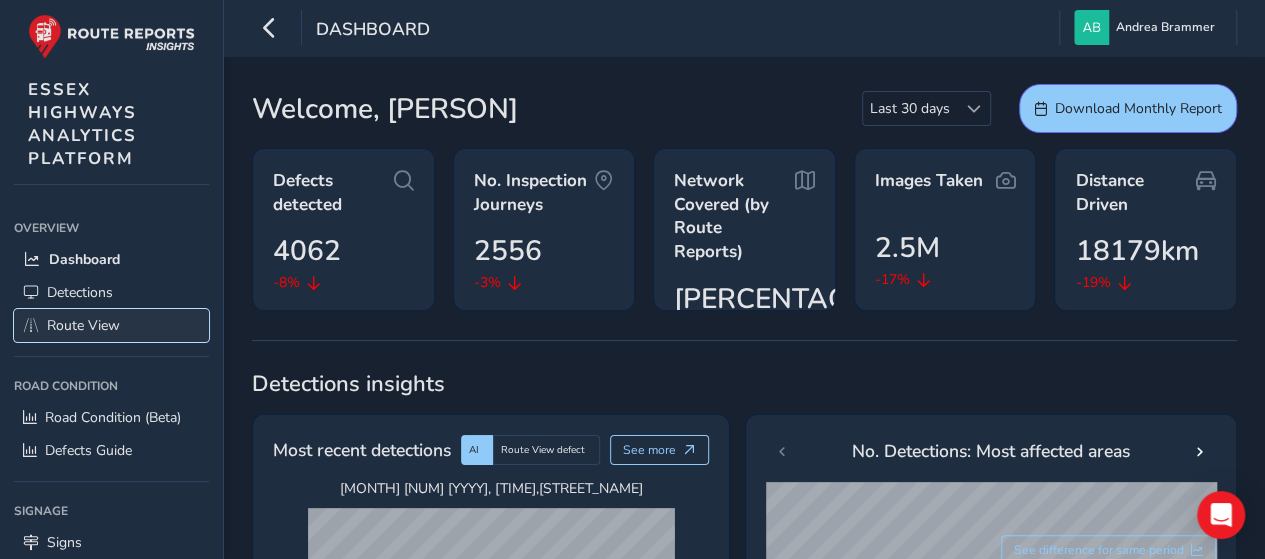 click on "Route View" at bounding box center [83, 325] 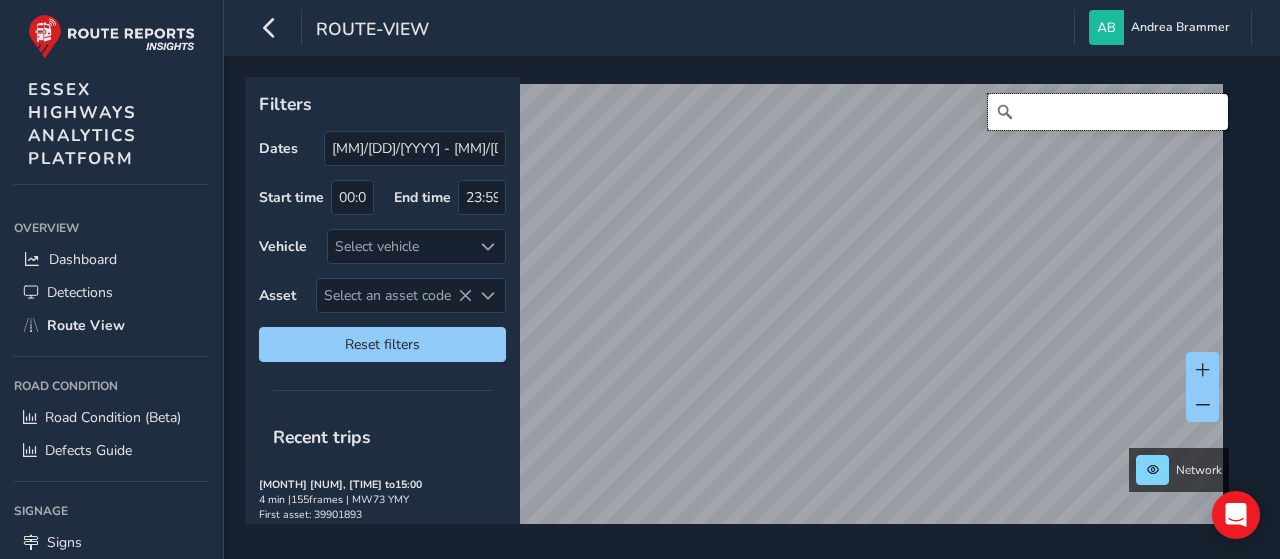 click at bounding box center (1108, 112) 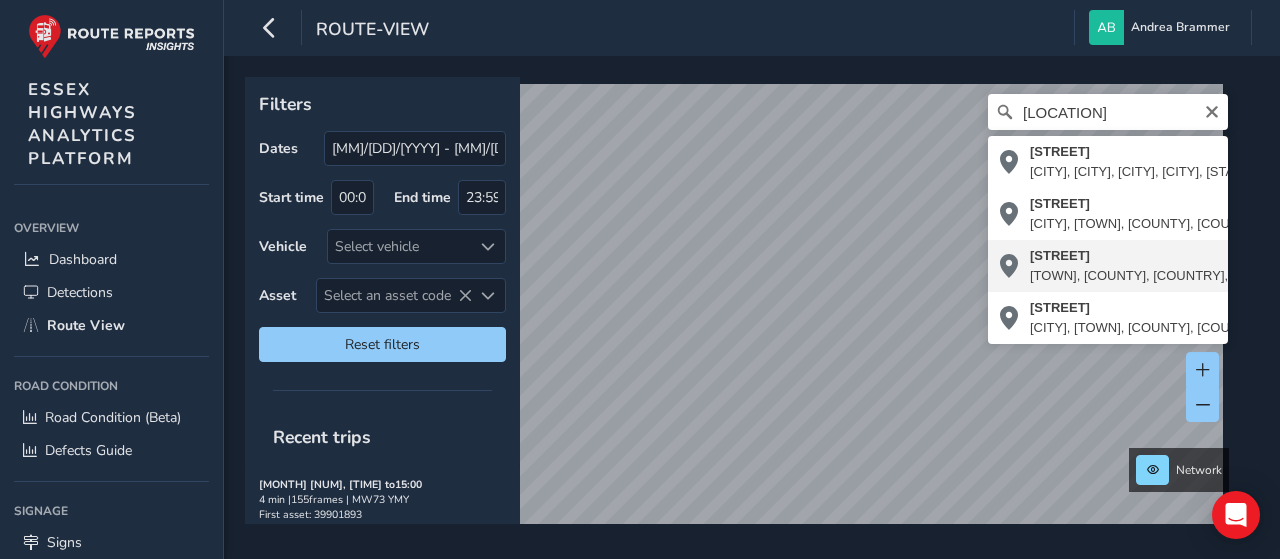type on "[STREET], [TOWN], [COUNTY], [COUNTRY], [POSTAL_CODE], [COUNTRY]" 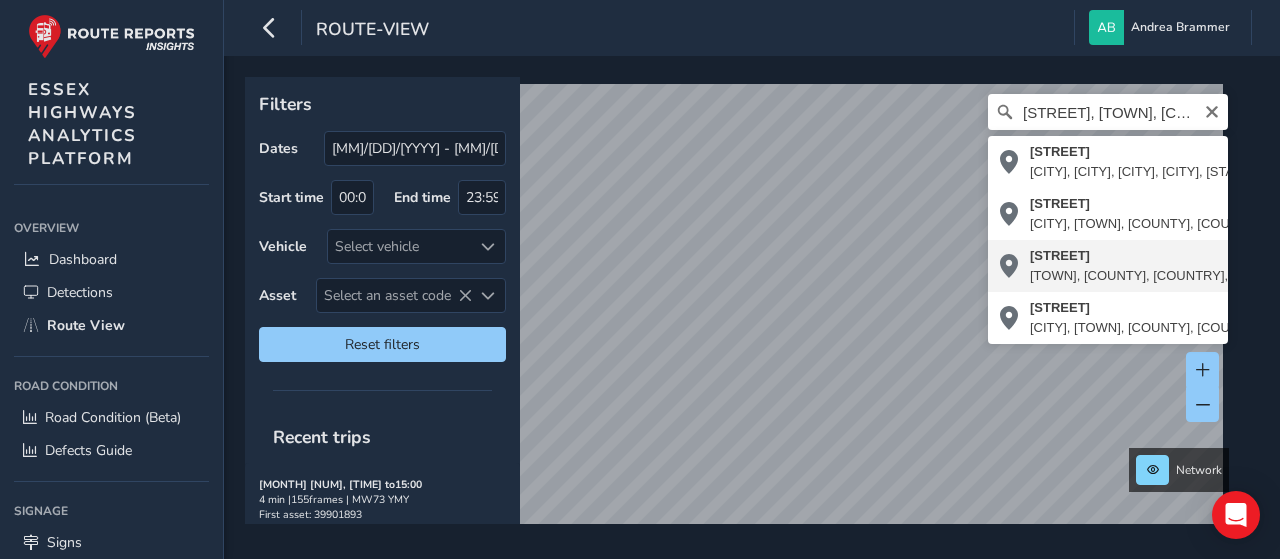 scroll, scrollTop: 0, scrollLeft: 0, axis: both 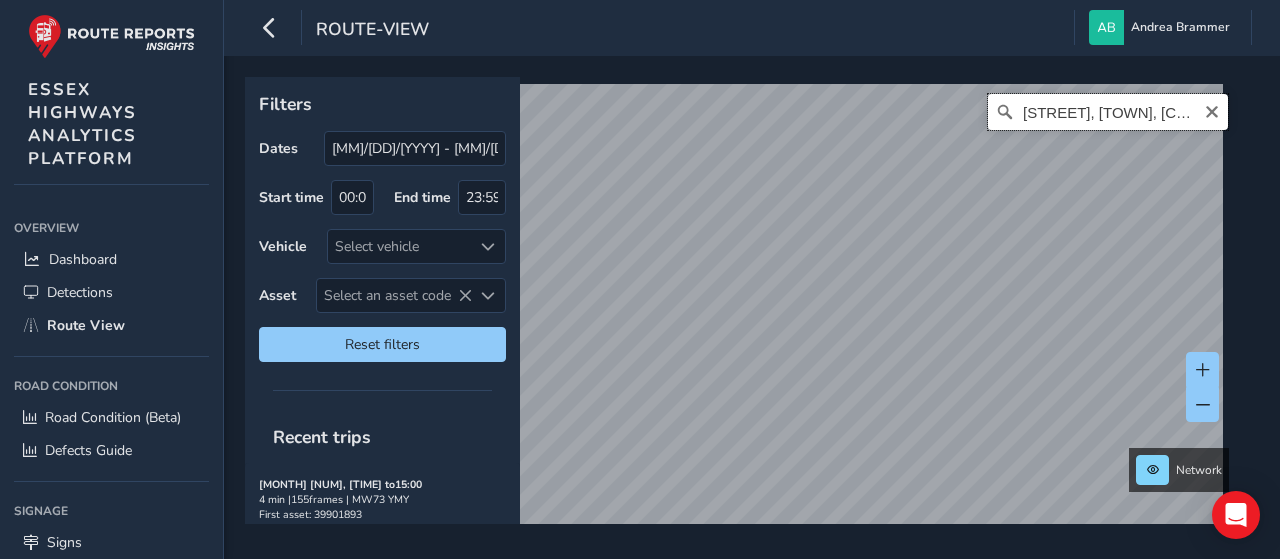 click on "[STREET], [TOWN], [COUNTY], [COUNTRY], [POSTAL_CODE], [COUNTRY]" at bounding box center (1108, 112) 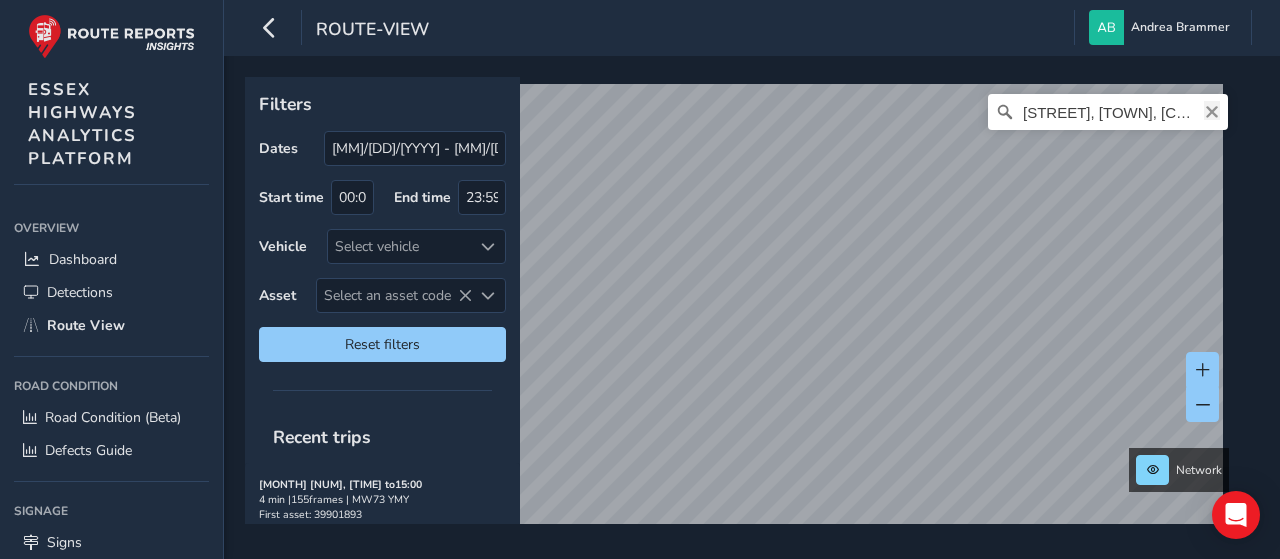 click 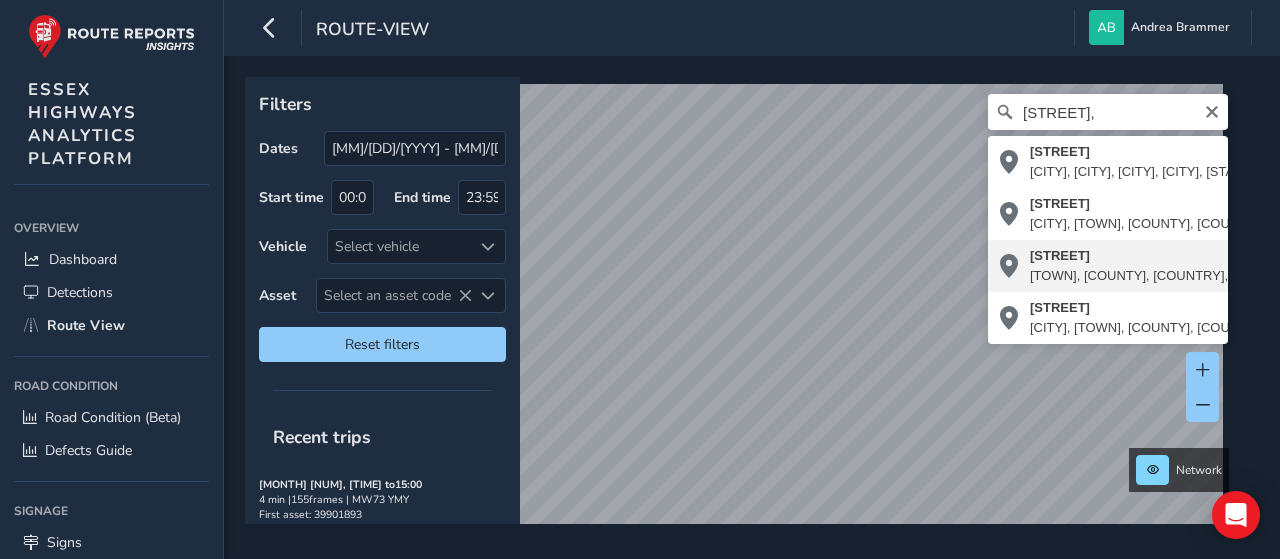 type on "[STREET], [TOWN], [COUNTY], [COUNTRY], [POSTAL_CODE], [COUNTRY]" 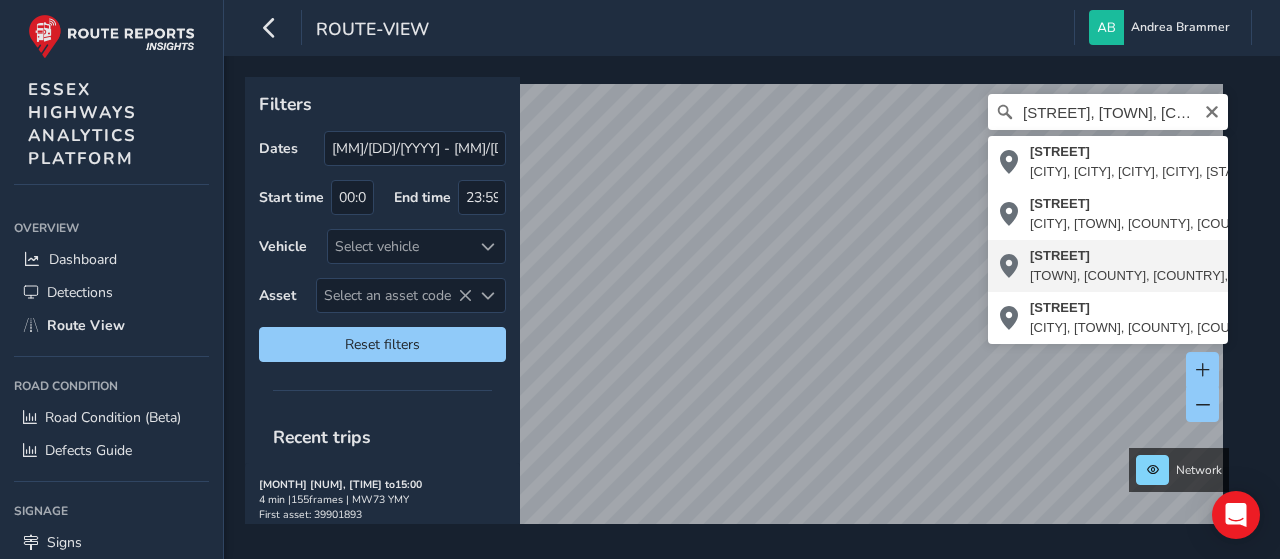scroll, scrollTop: 0, scrollLeft: 0, axis: both 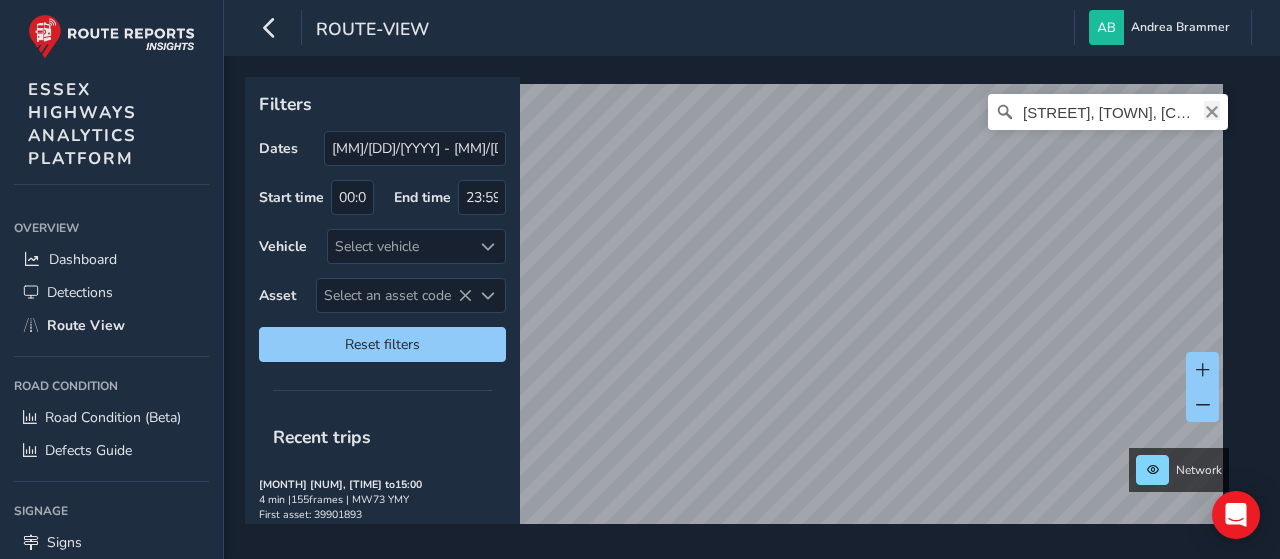 click 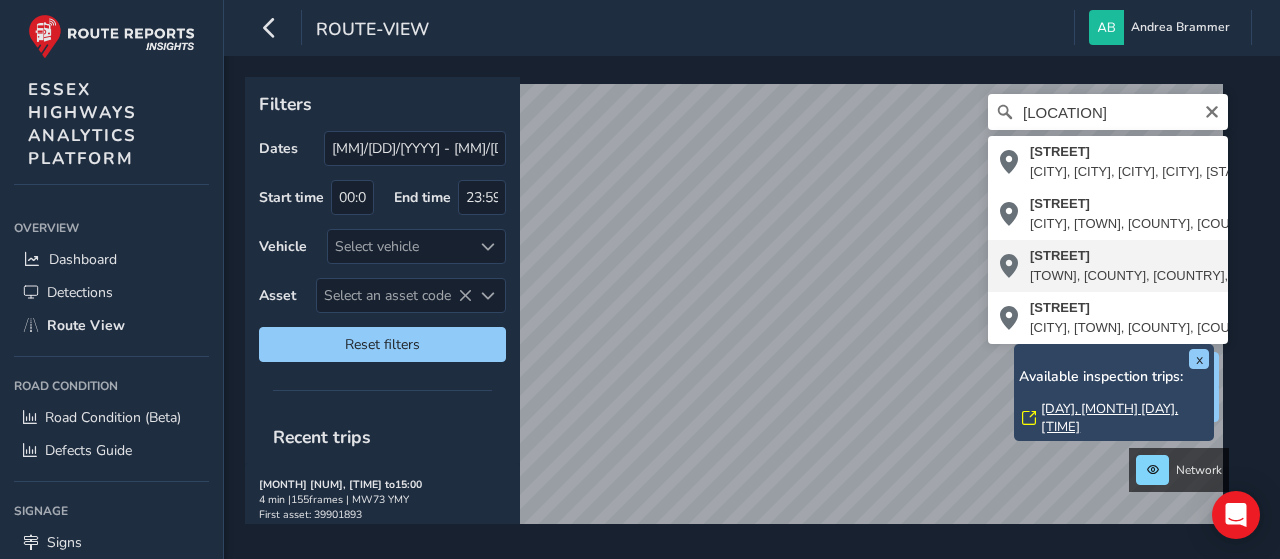 type on "[STREET], [TOWN], [COUNTY], [COUNTRY], [POSTAL_CODE], [COUNTRY]" 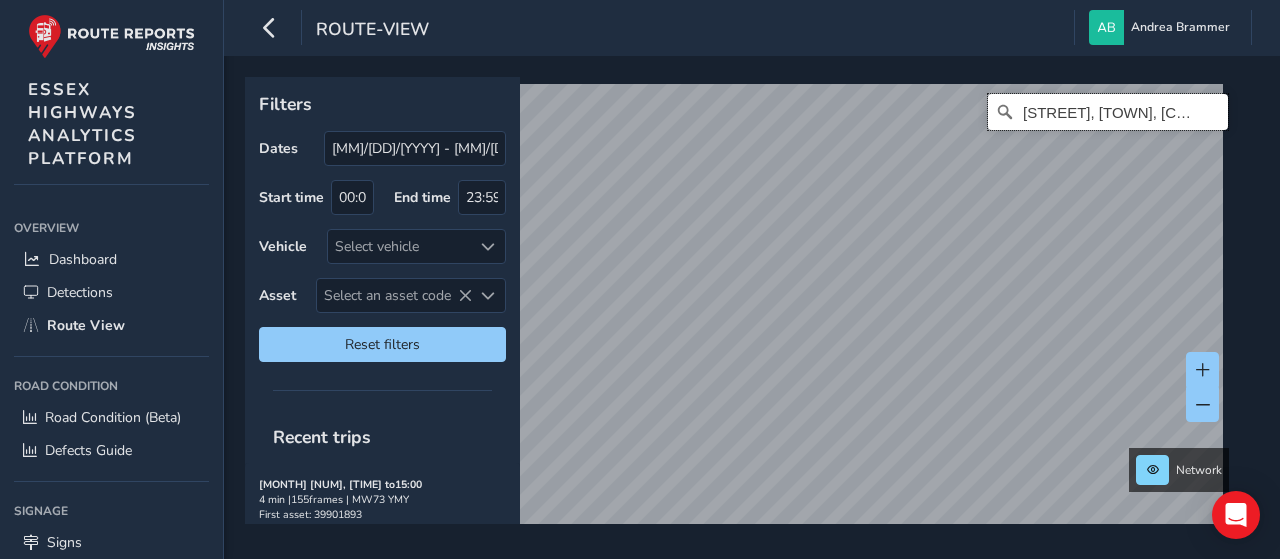 scroll, scrollTop: 0, scrollLeft: 0, axis: both 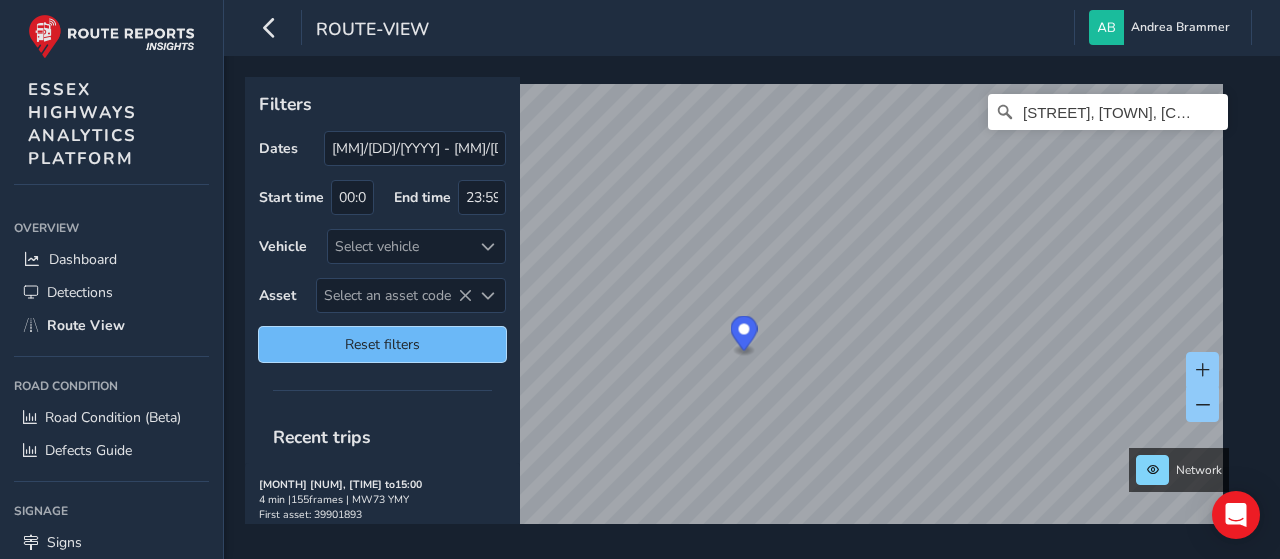 click on "Reset filters" at bounding box center [382, 344] 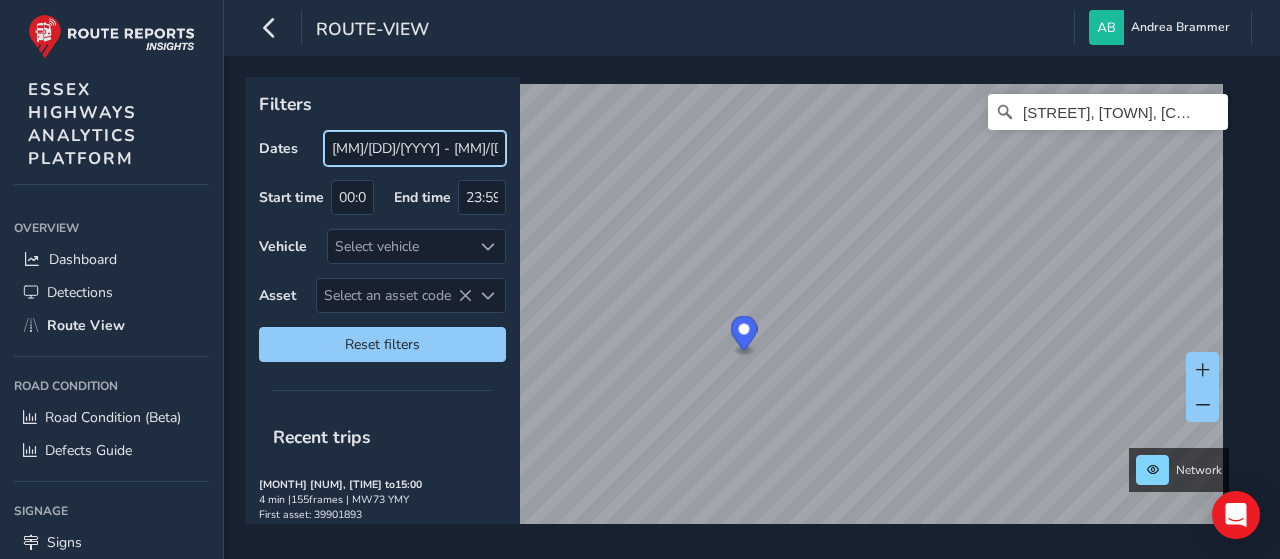 click on "route-view [PERSON] Colour Scheme: Dark Dim Light Logout Filters Dates [DATE] - [DATE] Start time [TIME] End time [TIME] Vehicle Select vehicle Asset Select an asset code Select an asset code Reset filters Recent trips Aug 06, 14:57   to  15:00 4   min |  155  frames    | [PLATE] First asset: [NUMBER] Aug 06, 14:55   to  15:00 6   min |  469  frames    | [POSTAL_CODE] First asset: [NUMBER] Aug 06, 14:52   to  14:58 7   min |  400  frames    | [PLATE] First asset: [NUMBER] Aug 06, 14:51   to  14:55 4   min |  294  frames    | [PLATE] First asset: [NUMBER] Aug 06, 14:50   to  15:00 10   min |  824  frames    | [PLATE] First asset: [NUMBER] Aug 06, 14:49   to  14:58 10   min |  399  frames    | [PLATE] First asset: [NUMBER] Aug 06, 14:36   to  14:37 1   min |  34  frames    | [PLATE] First asset: [NUMBER] Aug 06, 14:29   to  14:33 5   min |  245  frames    | [PLATE] First asset: [NUMBER] Aug 06, 14:20   to  14:26 6   min |  314  frames    | [PLATE] First asset: [NUMBER] Aug 06, 14:16   to  14:18 3   [NUMBER]" at bounding box center [640, 279] 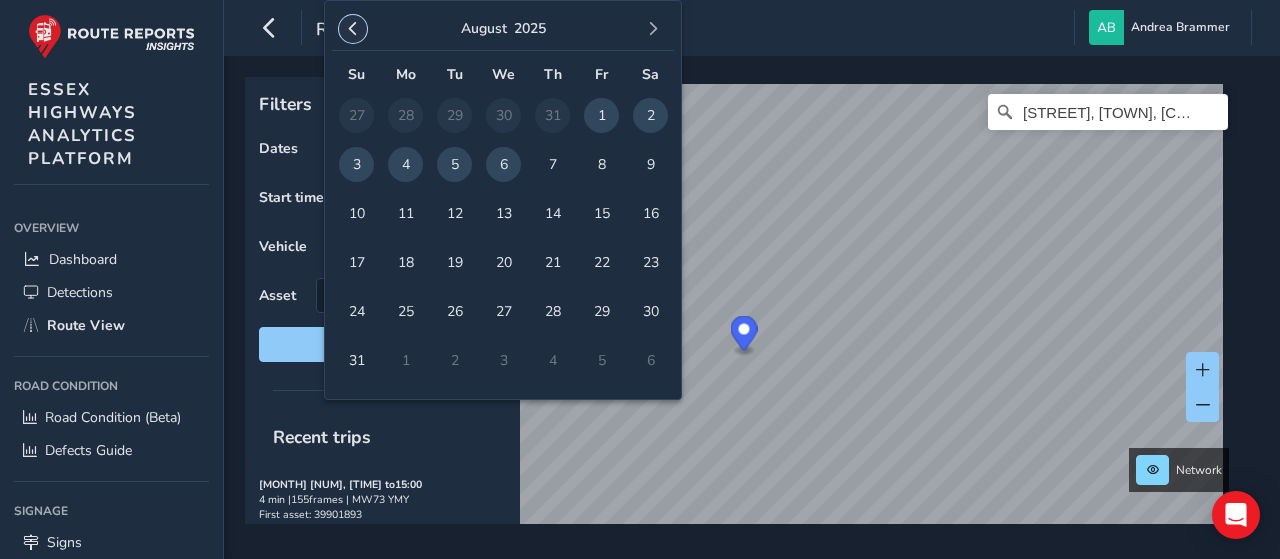 click at bounding box center (353, 29) 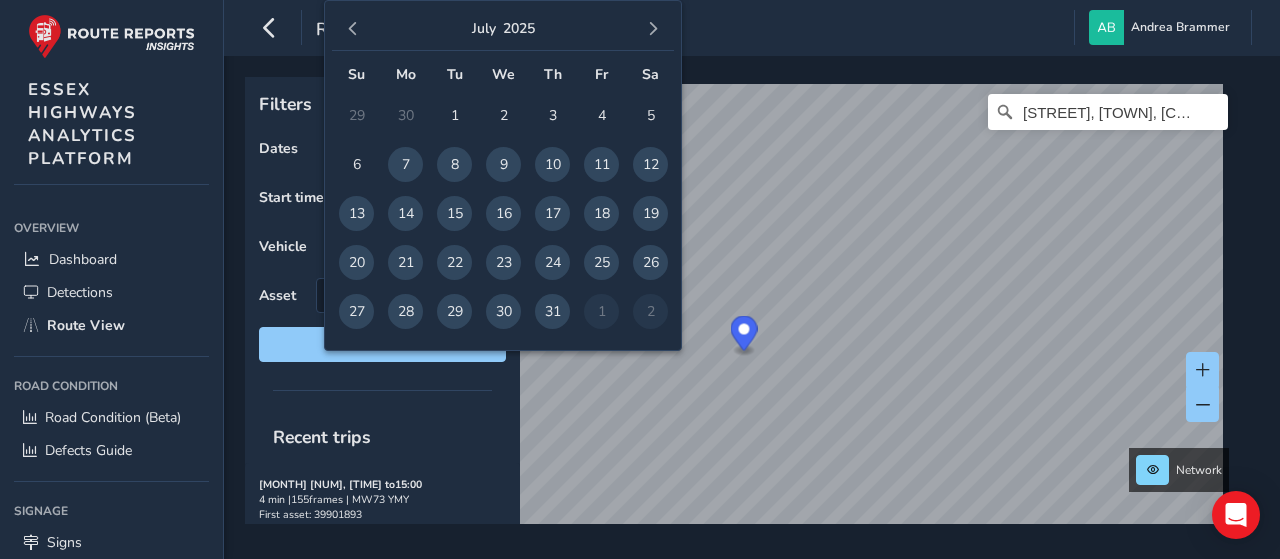 click at bounding box center (353, 29) 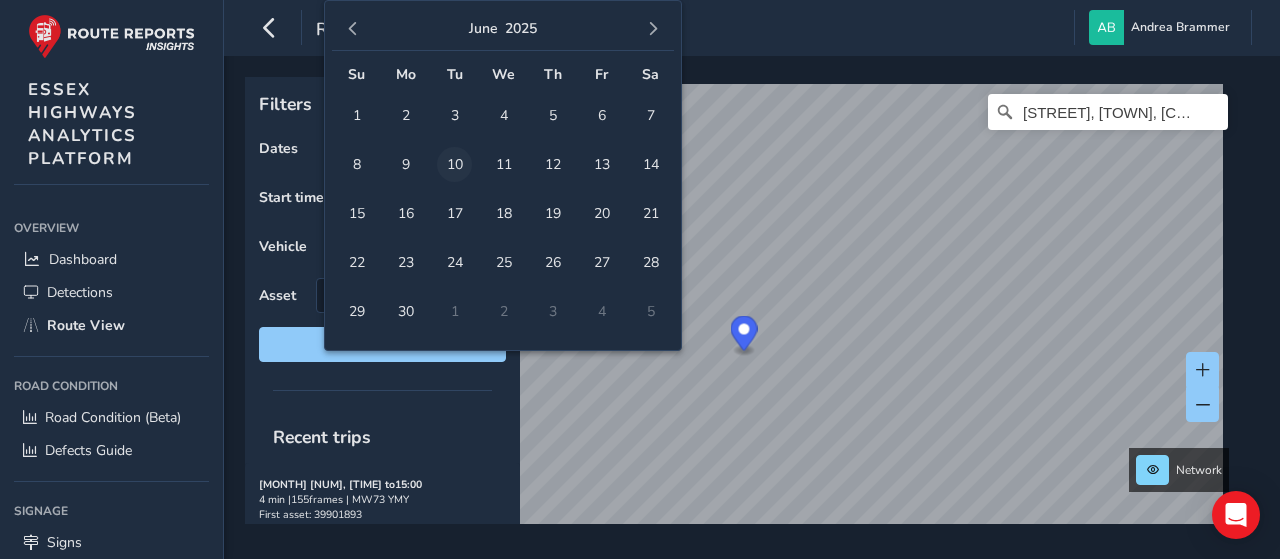 click on "10" at bounding box center (454, 164) 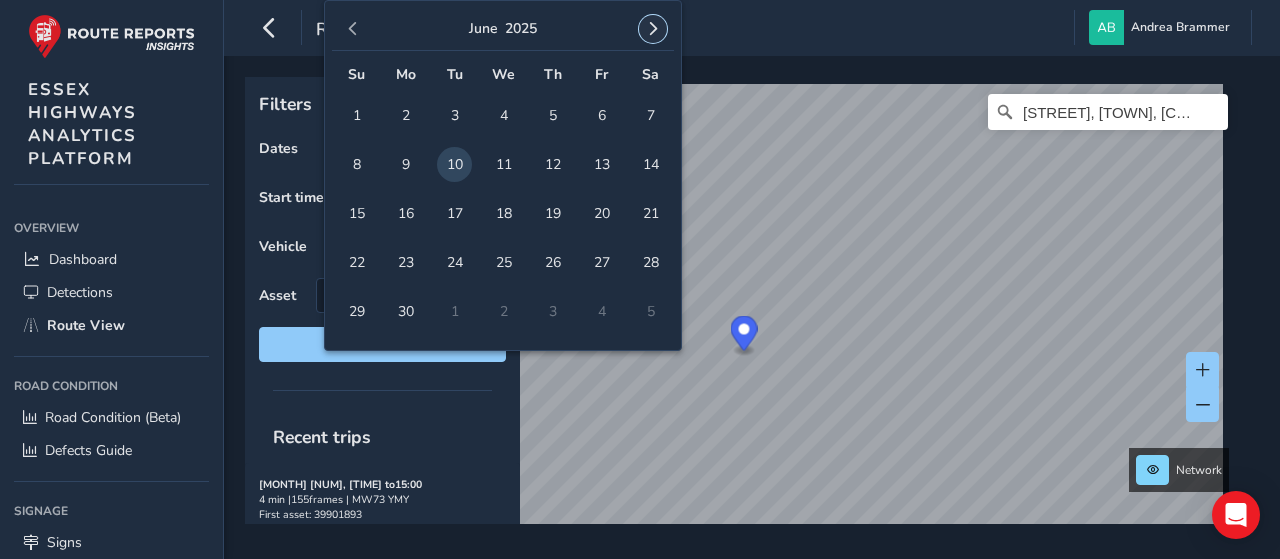 click at bounding box center (653, 29) 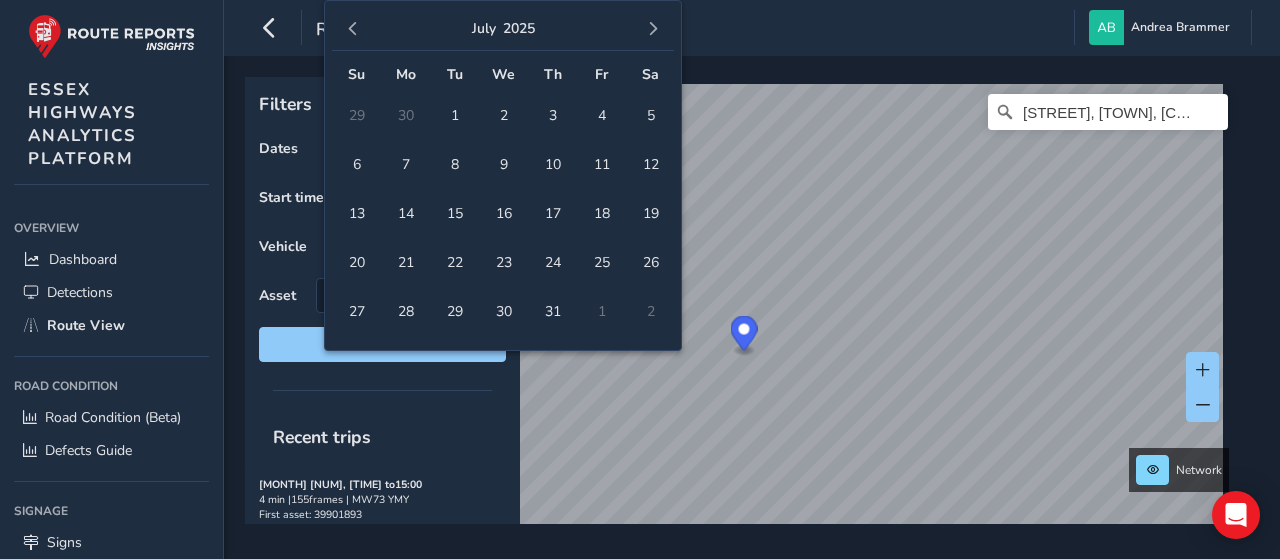 click at bounding box center (653, 29) 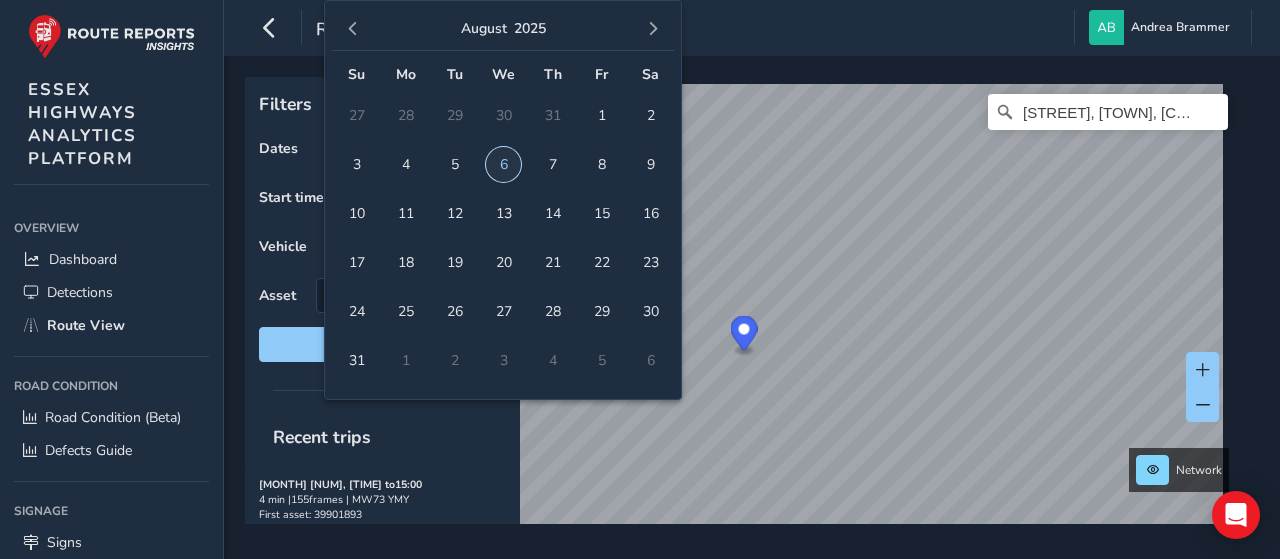 click on "6" at bounding box center (503, 164) 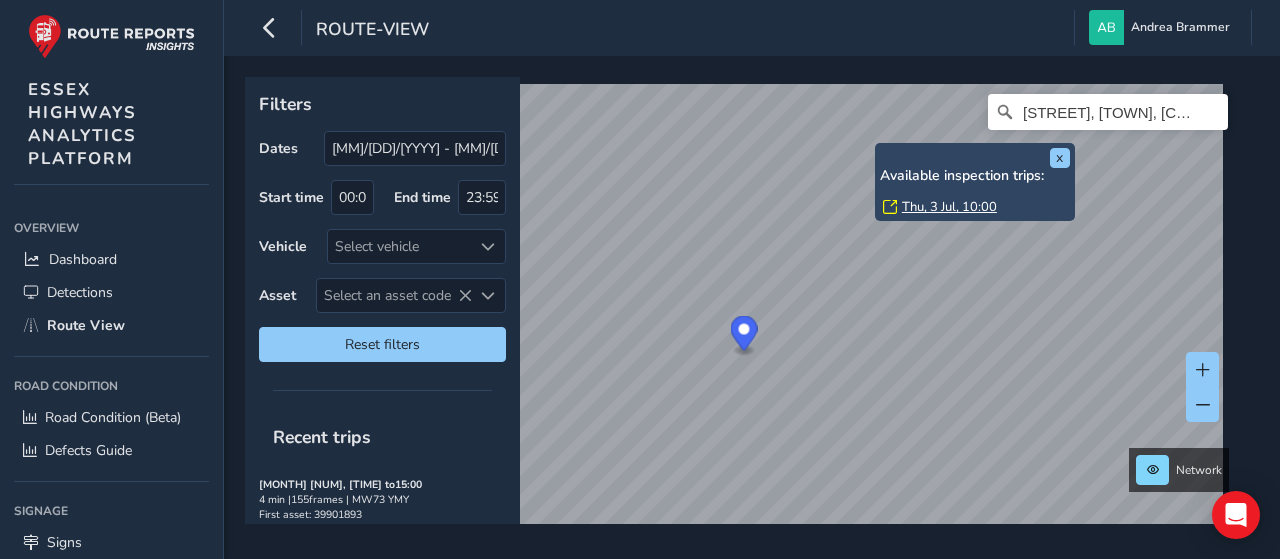 click on "x Available inspection trips: Thu, 3 Jul, 10:00" at bounding box center (975, 182) 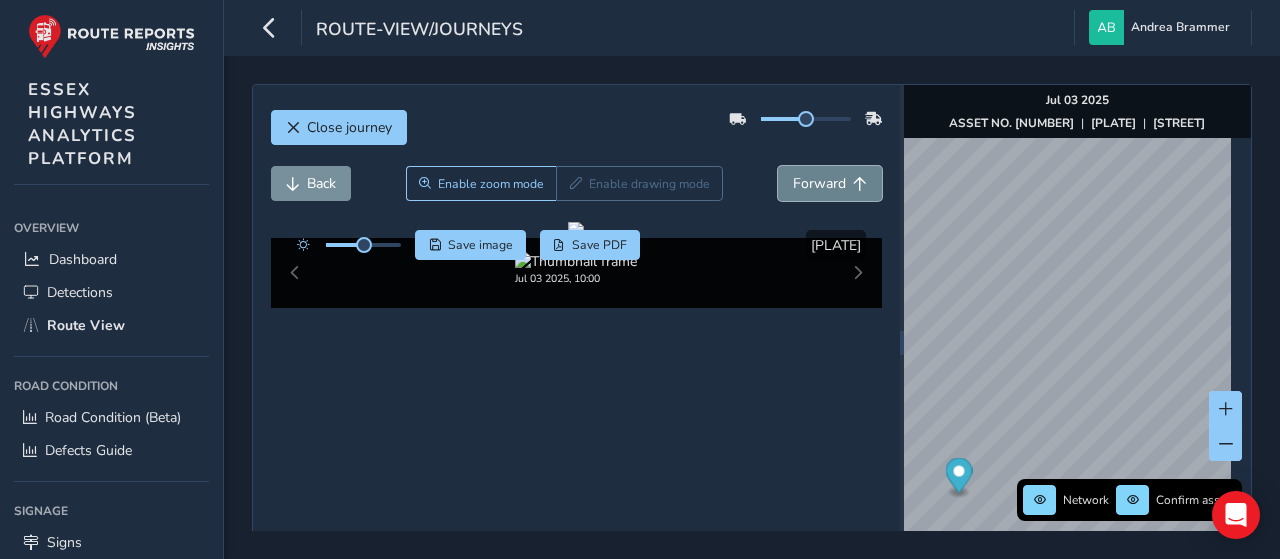 click on "Forward" at bounding box center [819, 183] 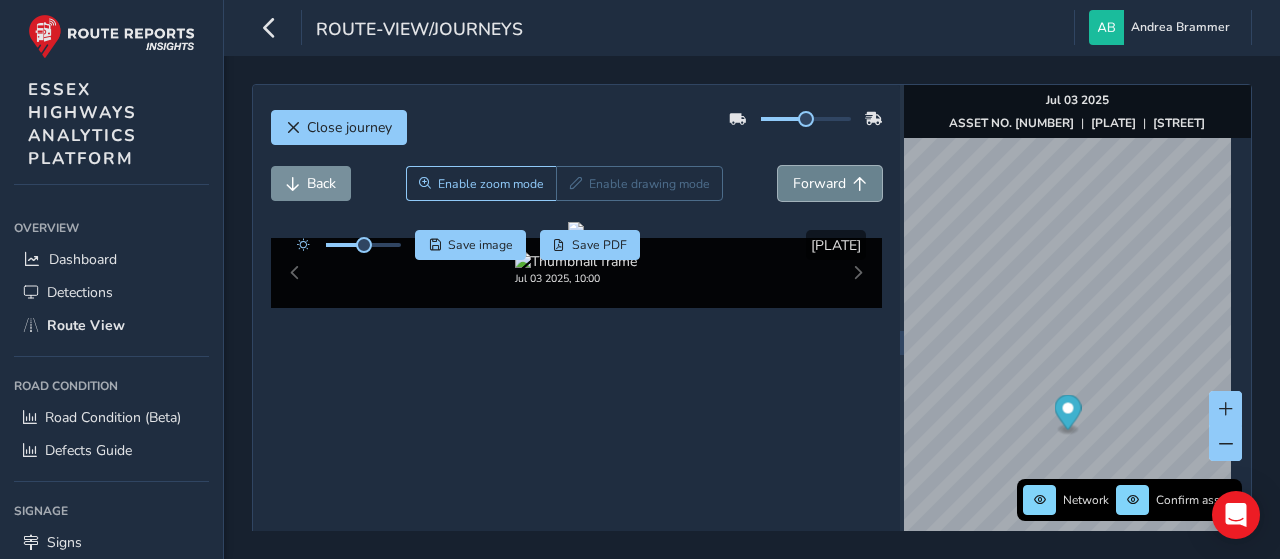 click on "Forward" at bounding box center (819, 183) 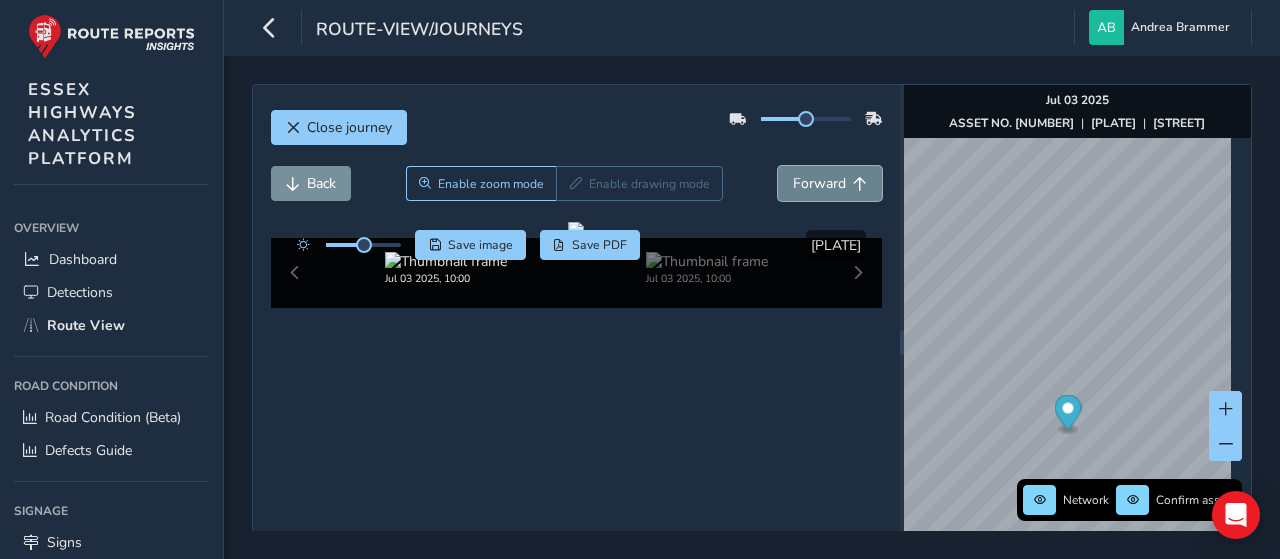 click on "Forward" at bounding box center (819, 183) 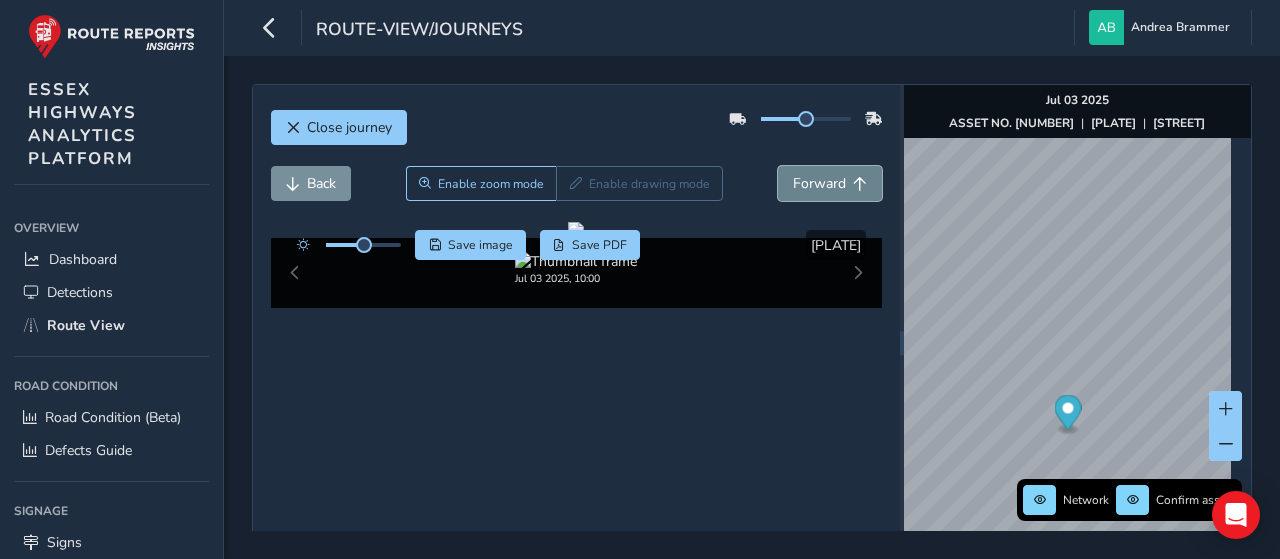 click on "Forward" at bounding box center [819, 183] 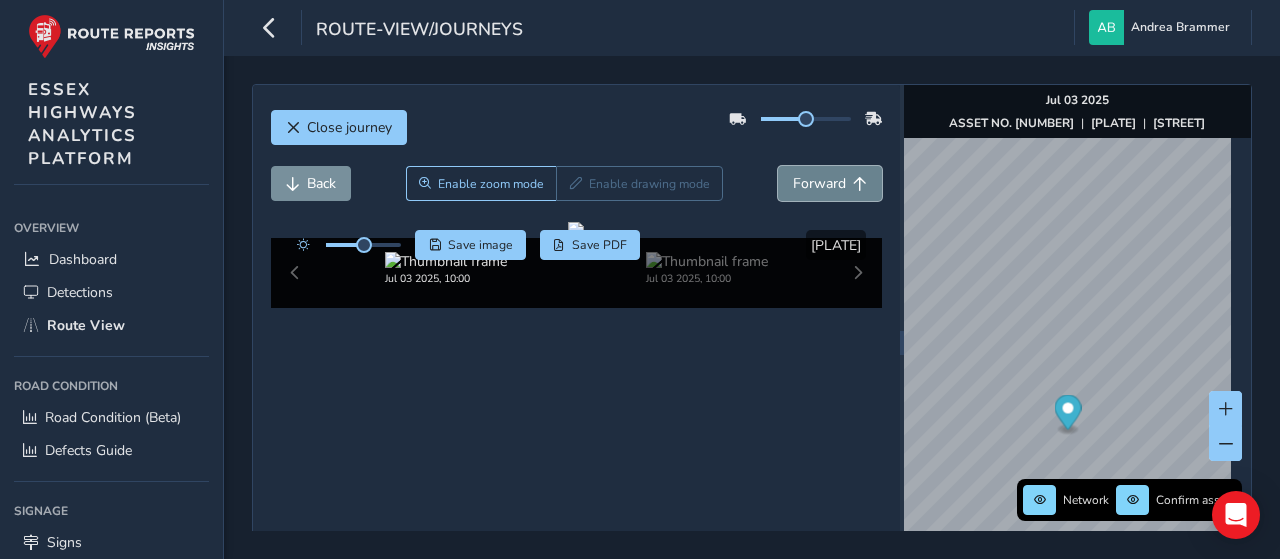 click on "Forward" at bounding box center (819, 183) 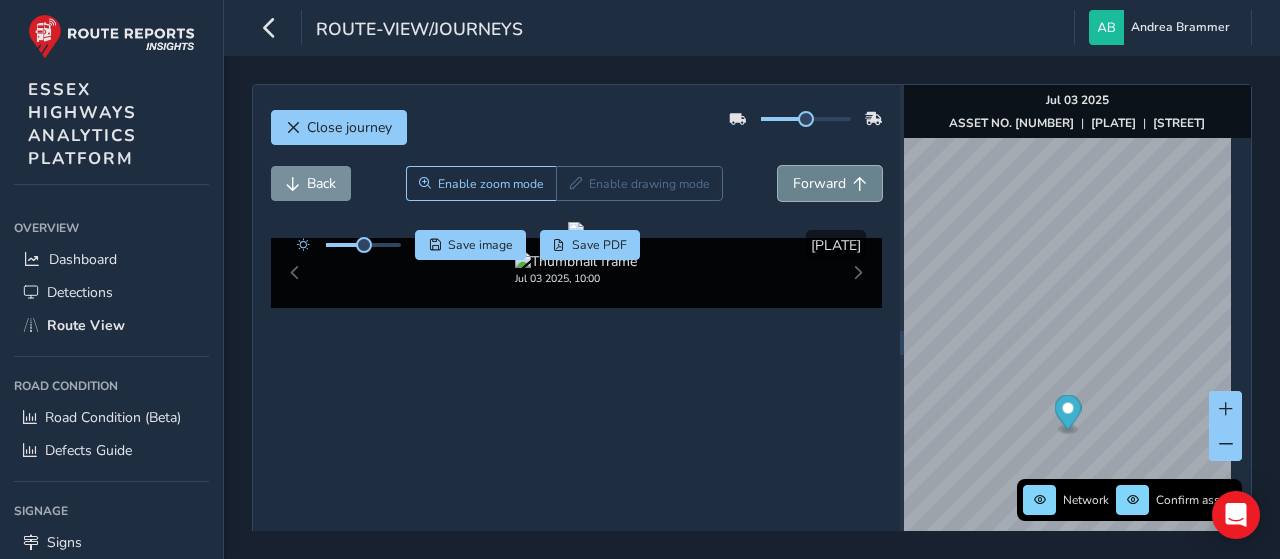 click on "Forward" at bounding box center (819, 183) 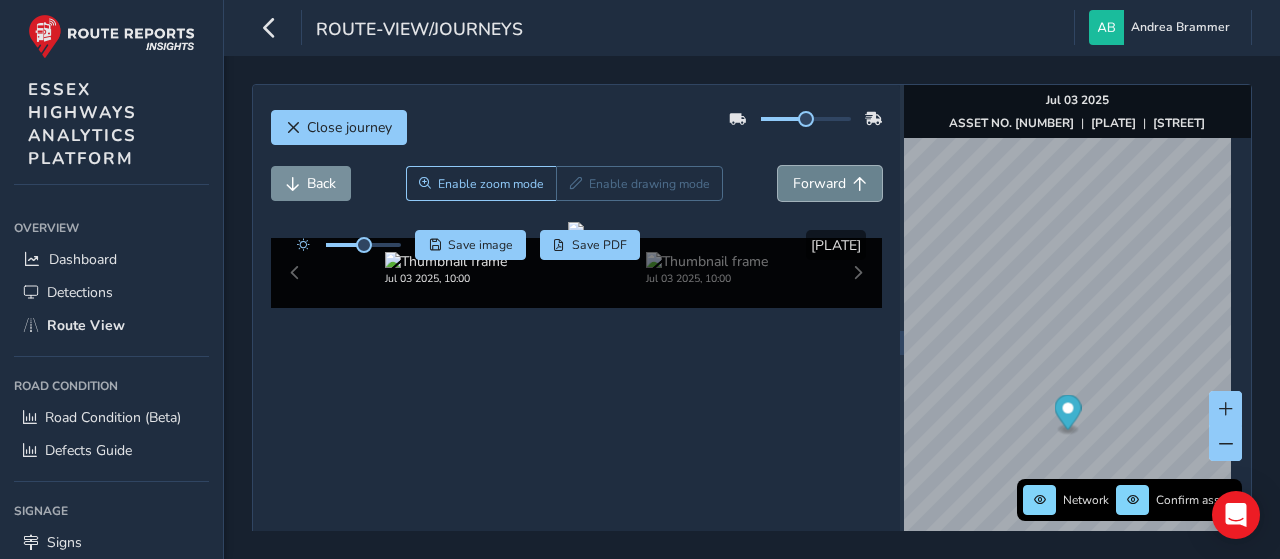 click on "Forward" at bounding box center (819, 183) 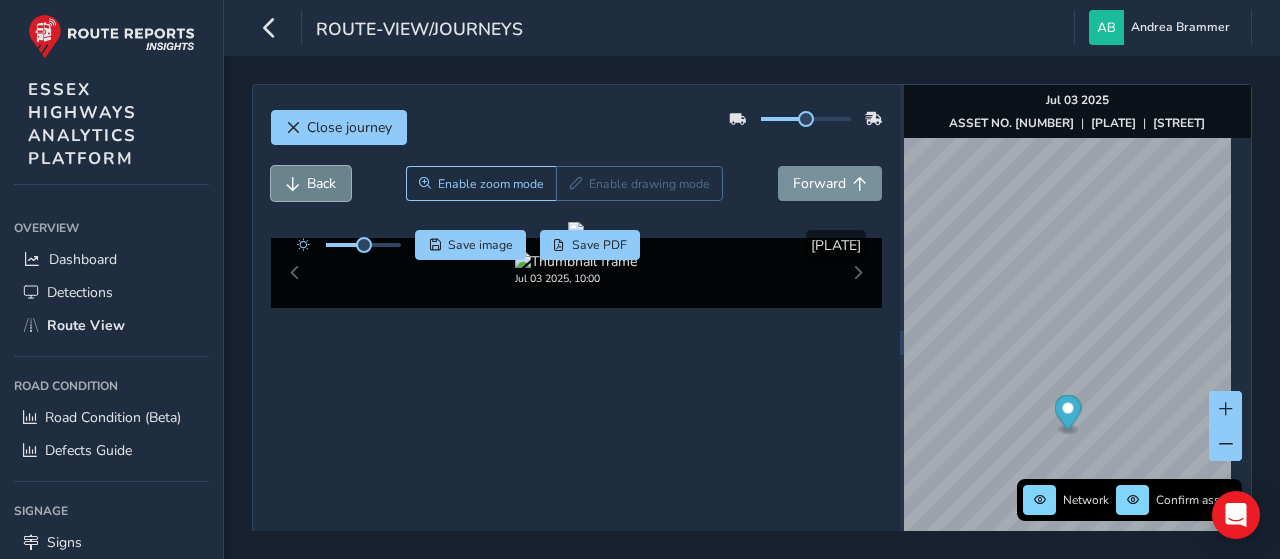 click on "Back" at bounding box center (321, 183) 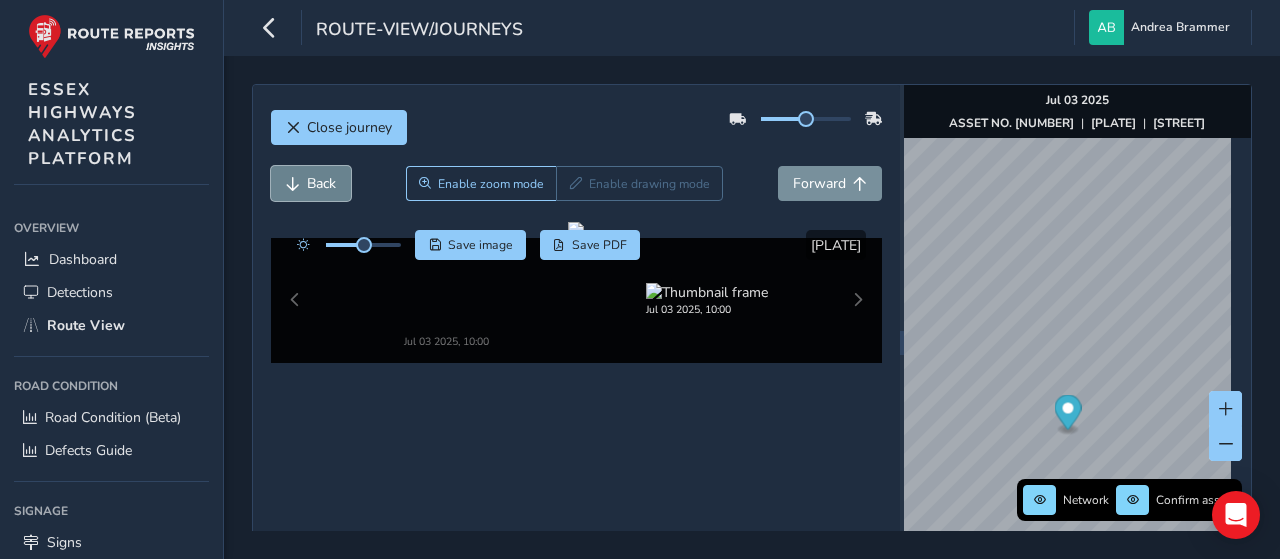 click on "Back" at bounding box center [321, 183] 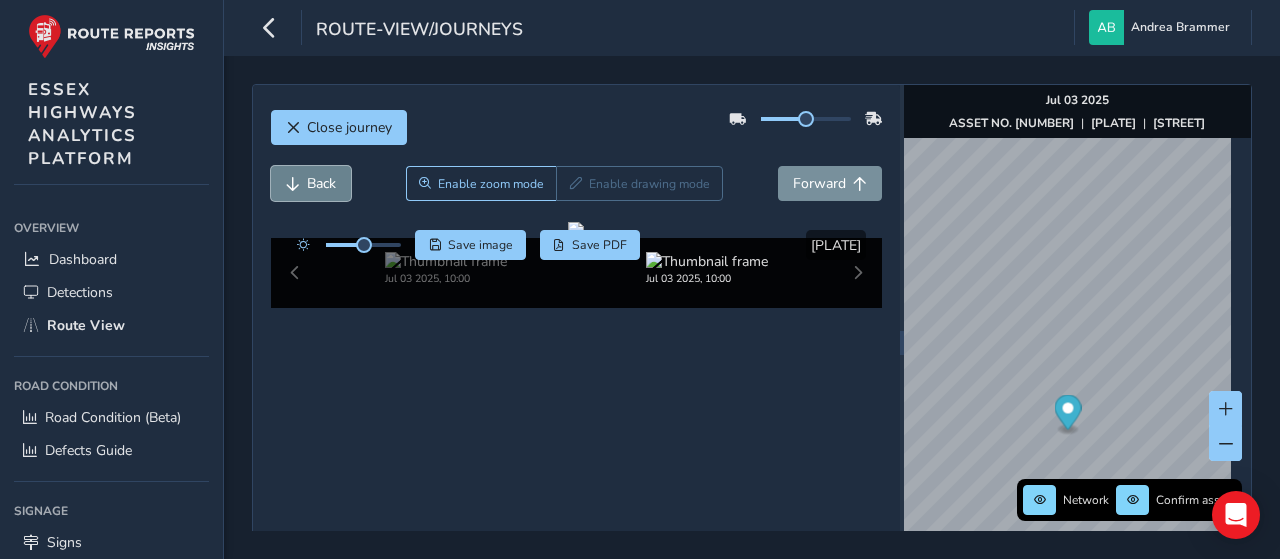 click on "Back" at bounding box center [321, 183] 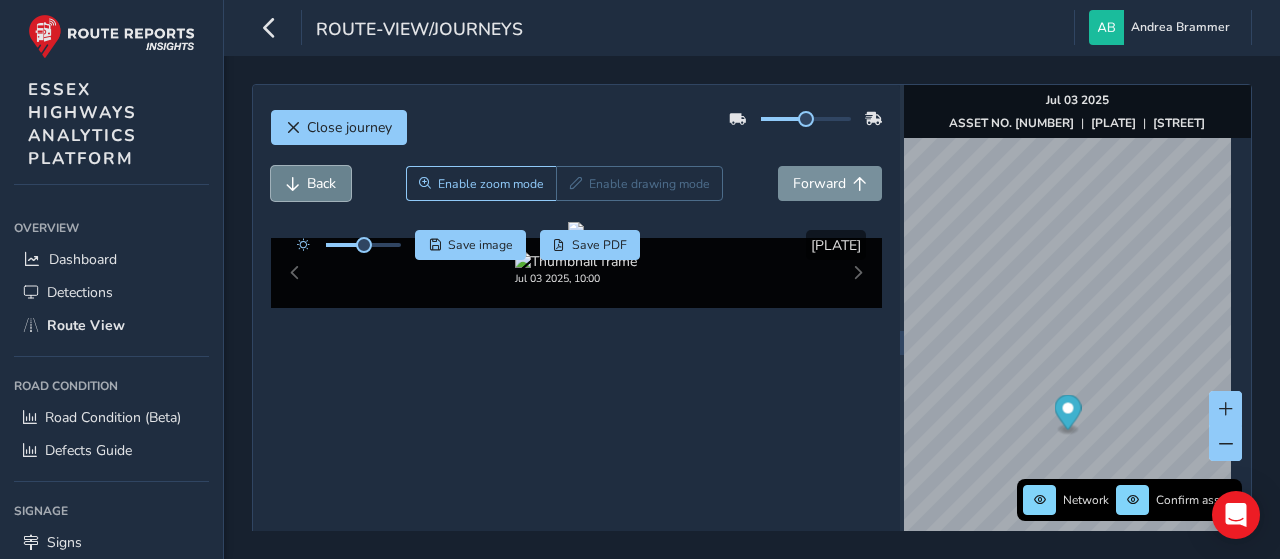 click on "Back" at bounding box center [321, 183] 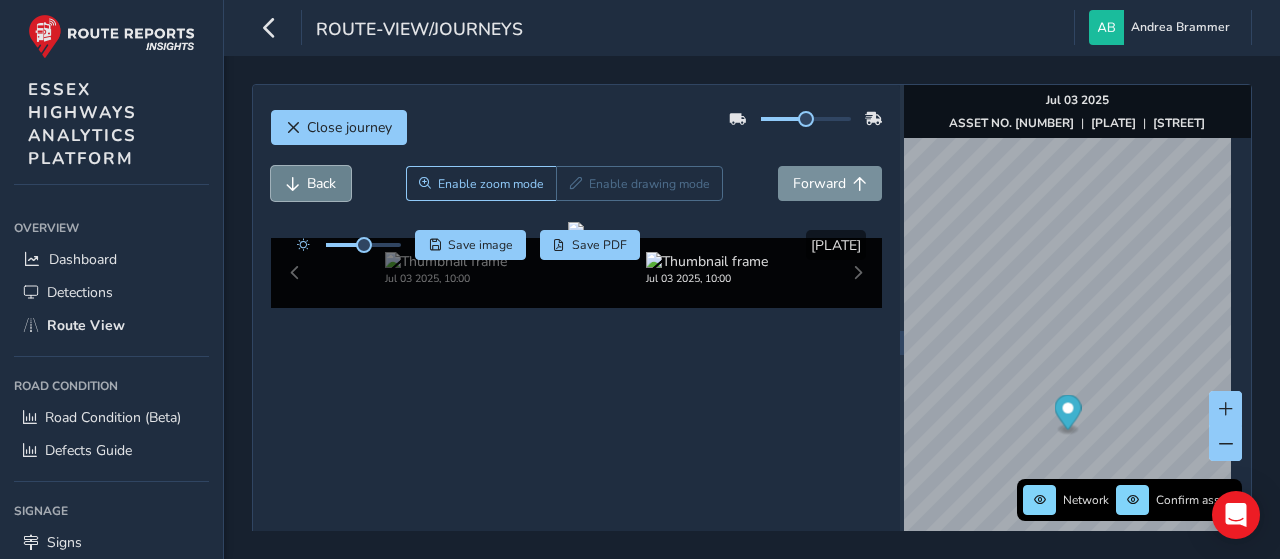 click on "Back" at bounding box center (321, 183) 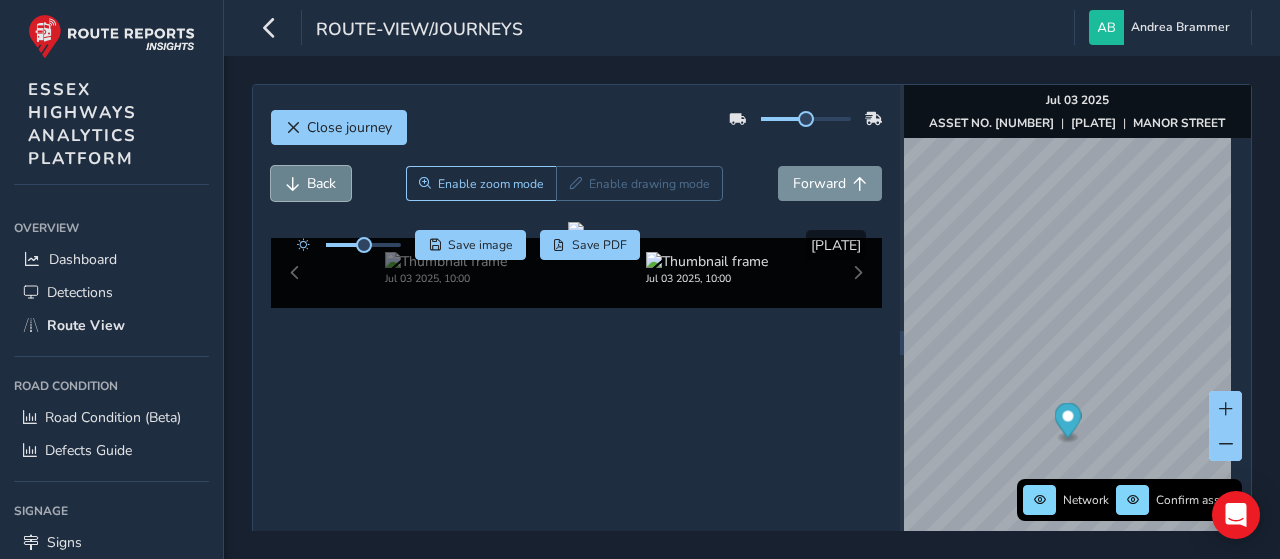 click on "Back" at bounding box center (321, 183) 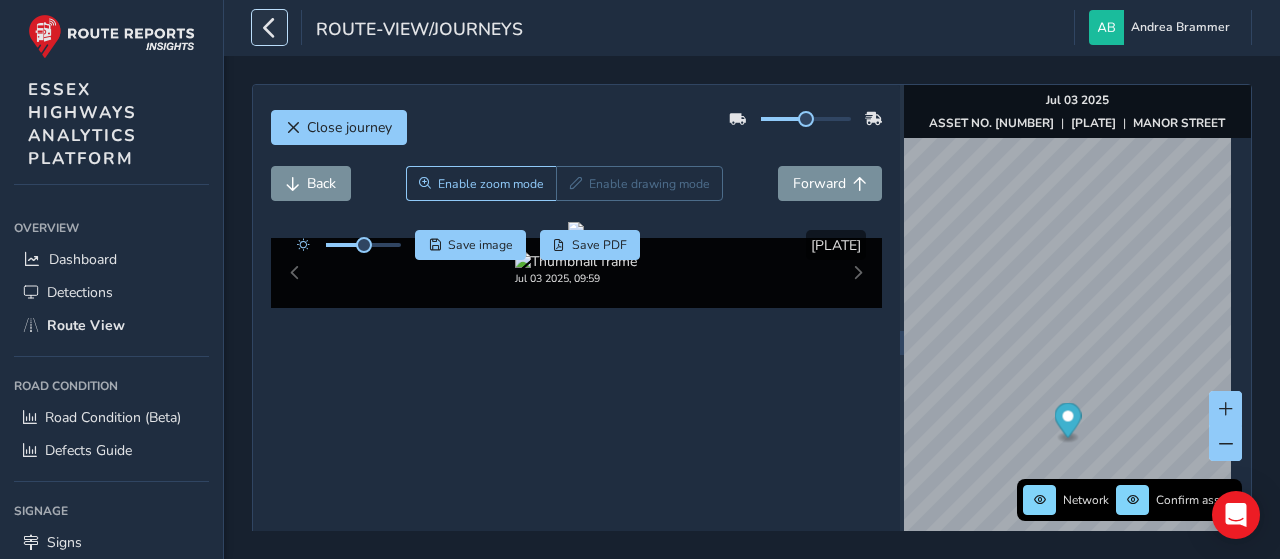 click at bounding box center (269, 27) 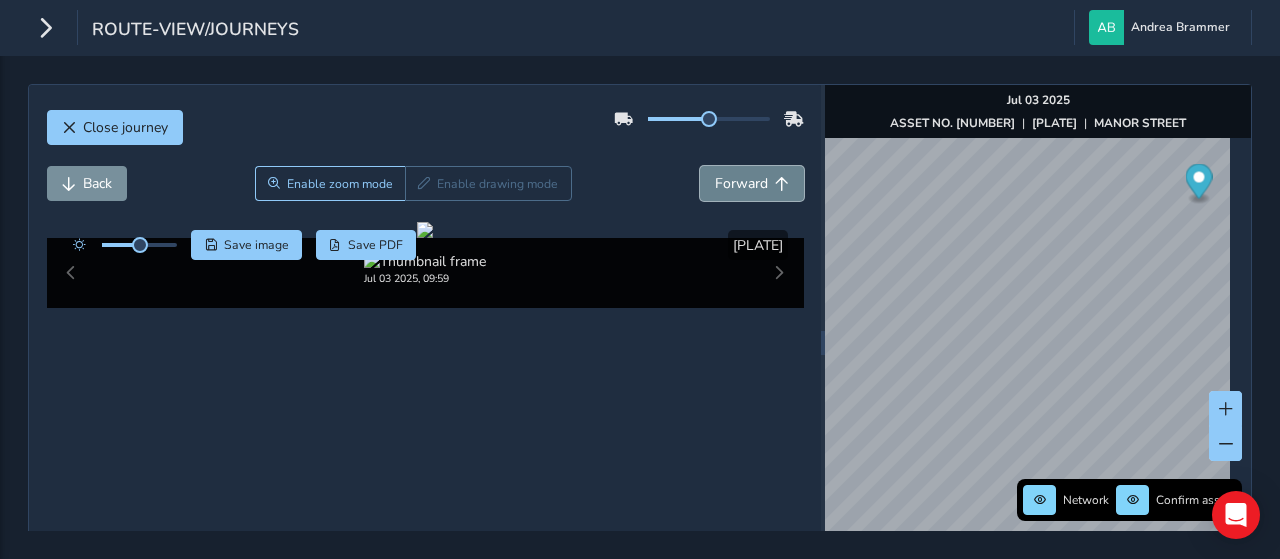 click on "Forward" at bounding box center [752, 183] 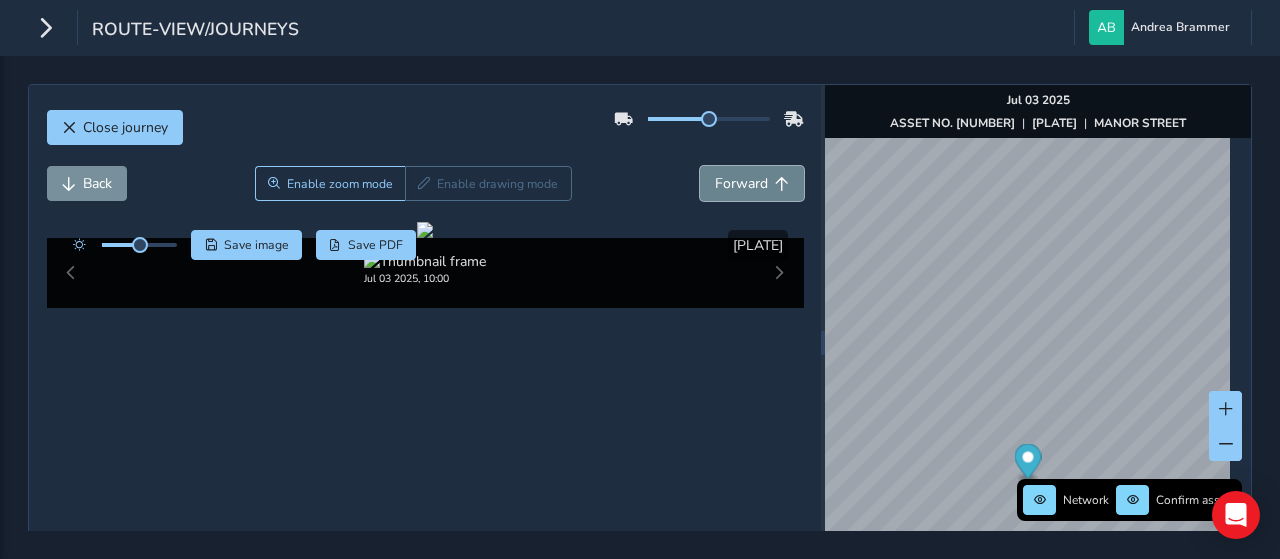 click on "Forward" at bounding box center (752, 183) 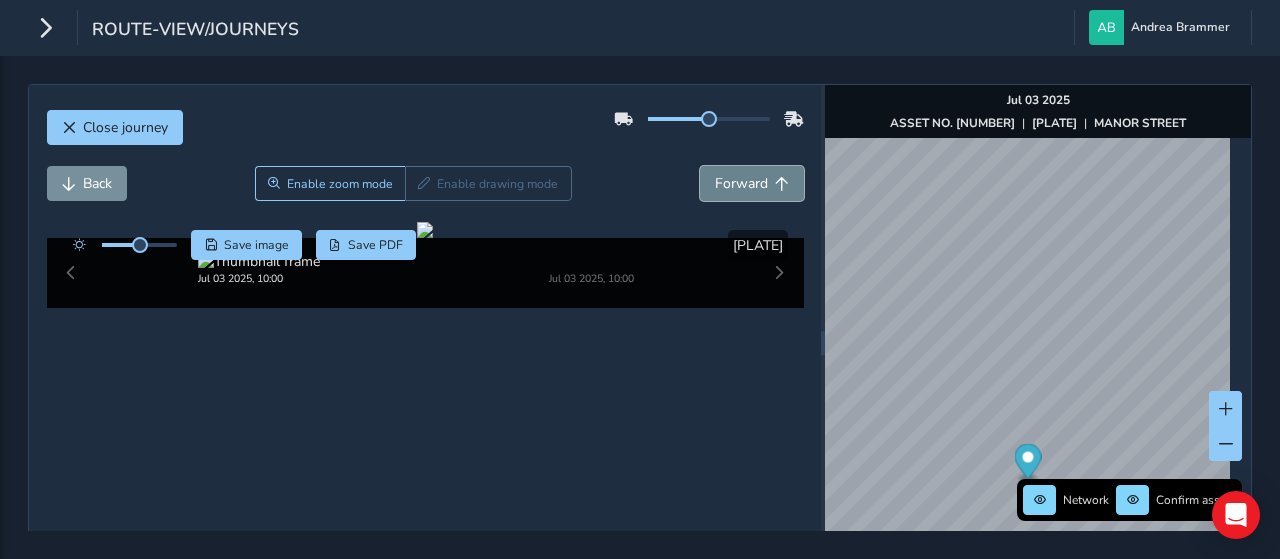 click on "Forward" at bounding box center [752, 183] 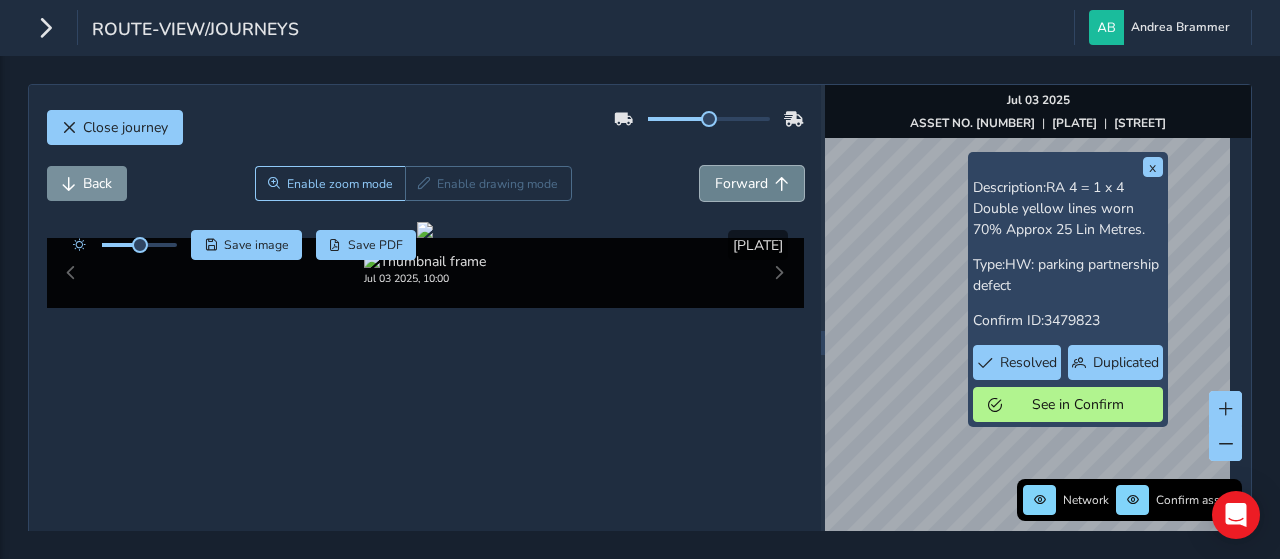 click on "Forward" at bounding box center (741, 183) 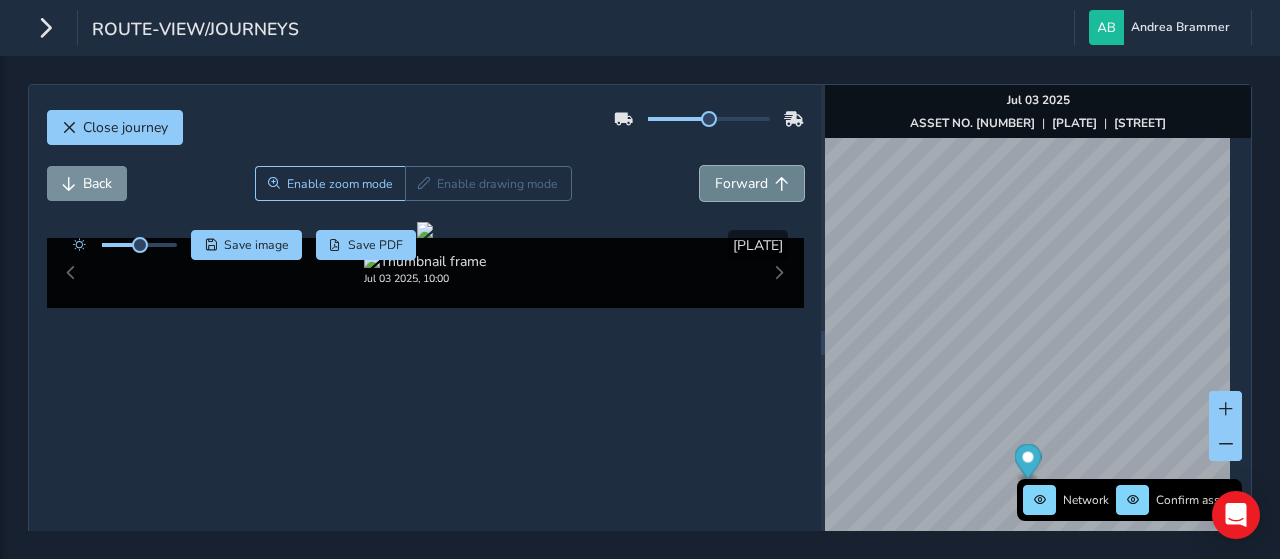 click on "Forward" at bounding box center [741, 183] 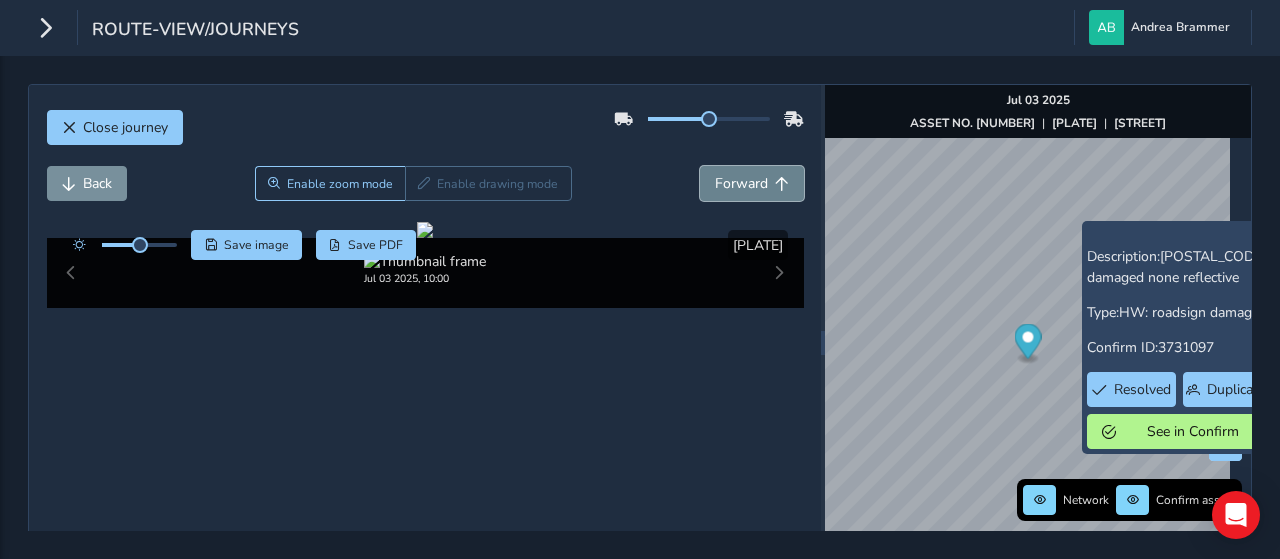click on "Forward" at bounding box center (741, 183) 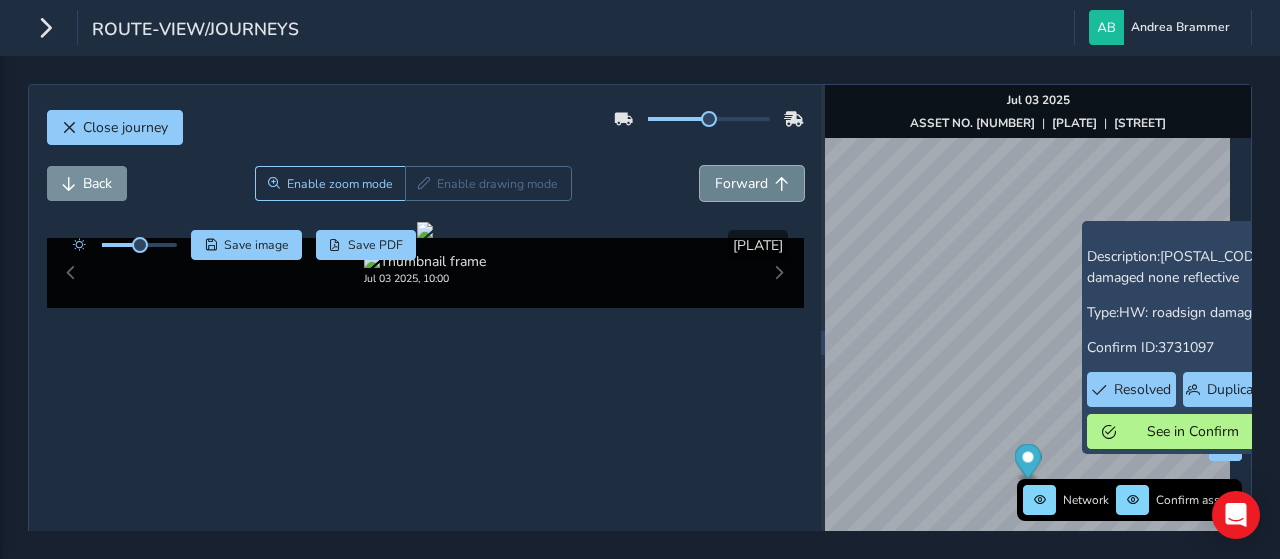 click on "Forward" at bounding box center [741, 183] 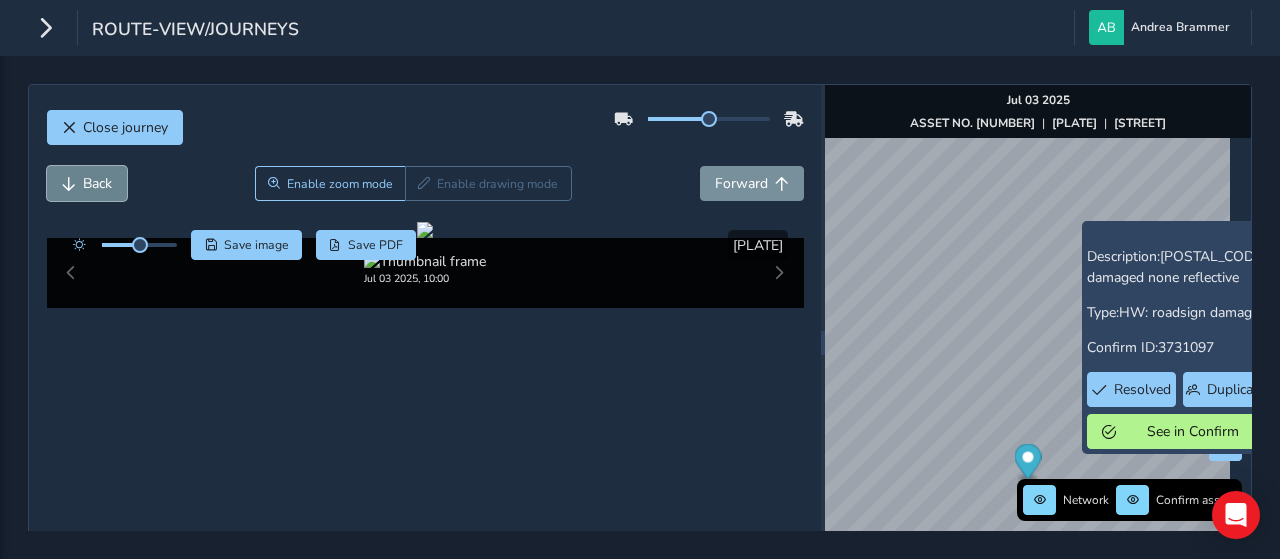 click on "Back" at bounding box center (97, 183) 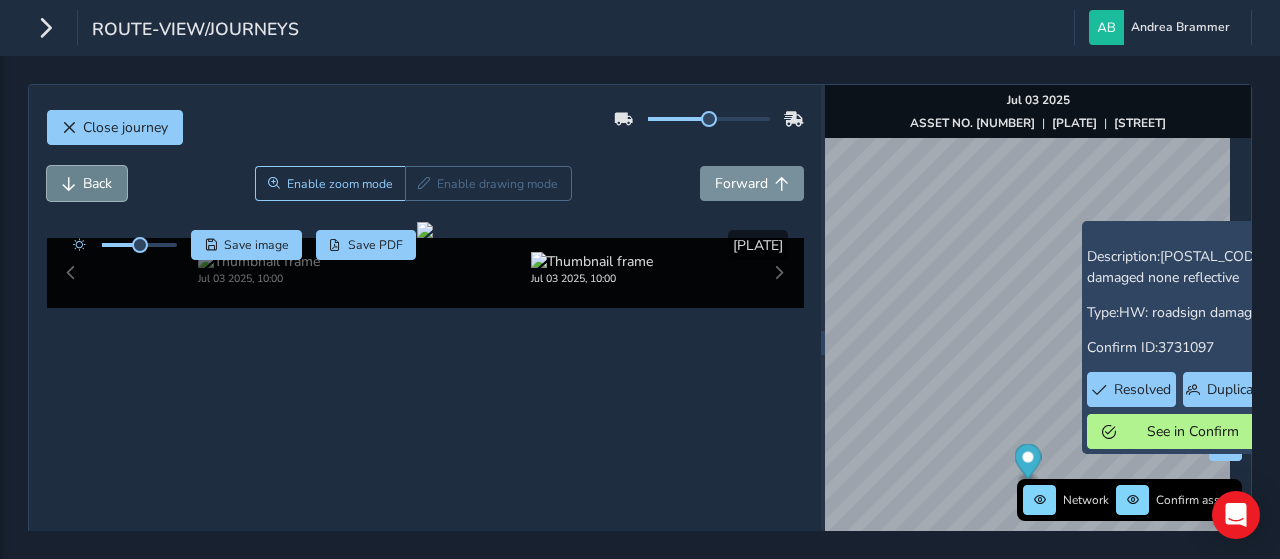 click on "Back" at bounding box center (97, 183) 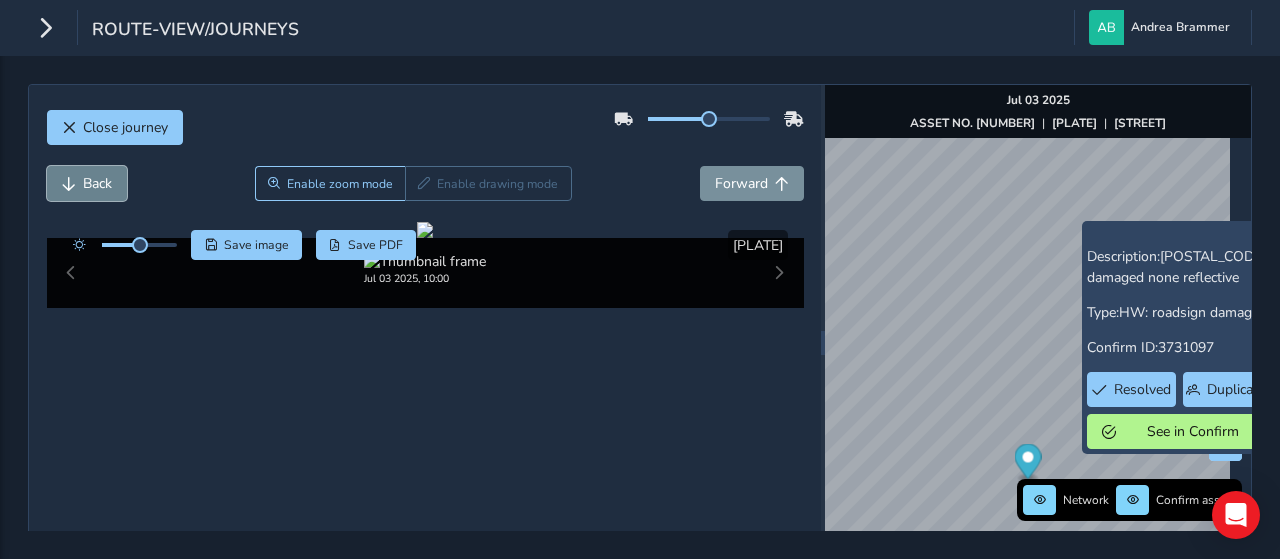 click on "Back" at bounding box center (97, 183) 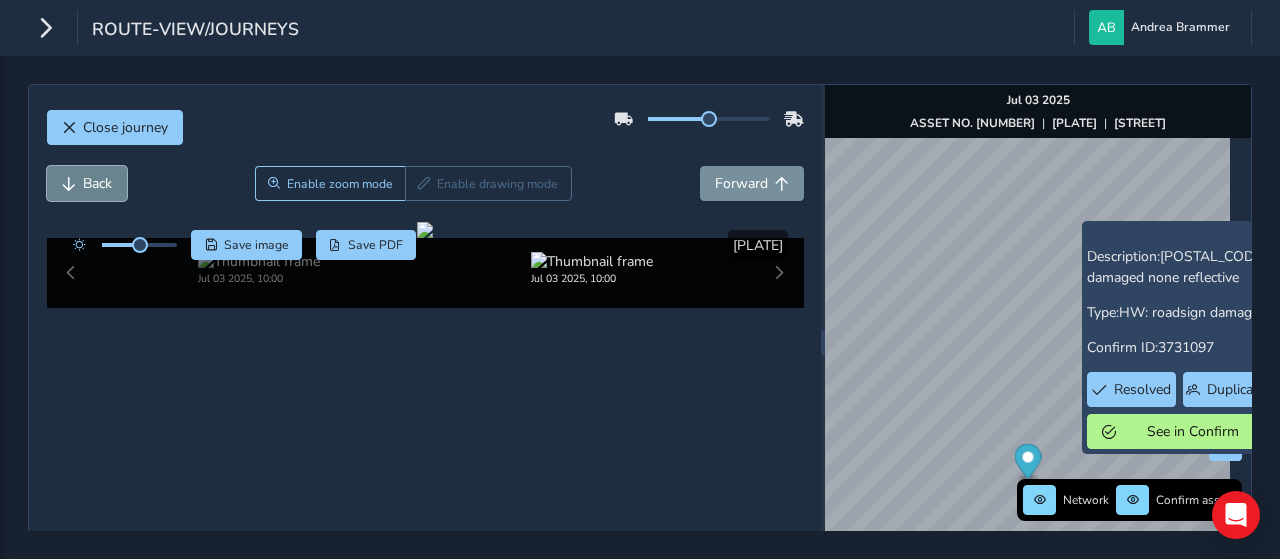 click on "Back" at bounding box center [97, 183] 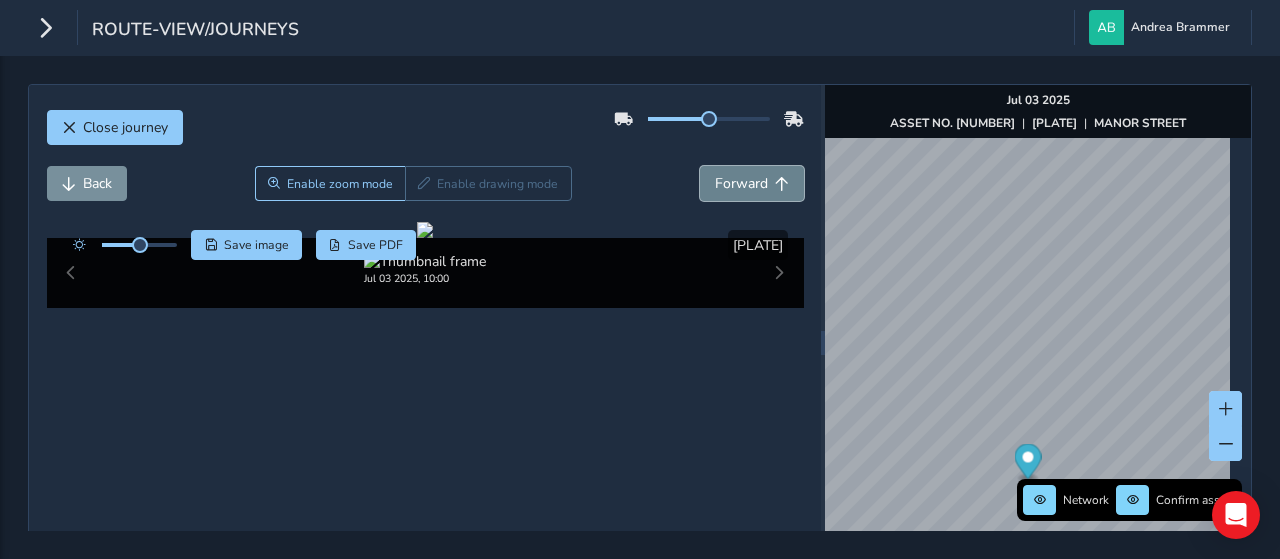 click on "Forward" at bounding box center [741, 183] 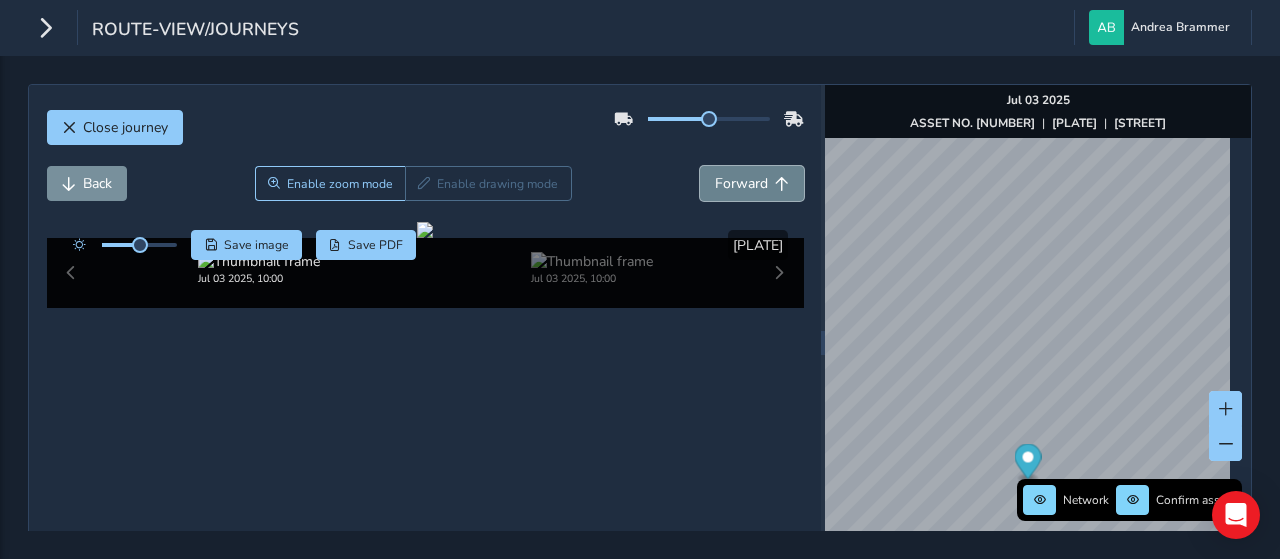 click on "Forward" at bounding box center (741, 183) 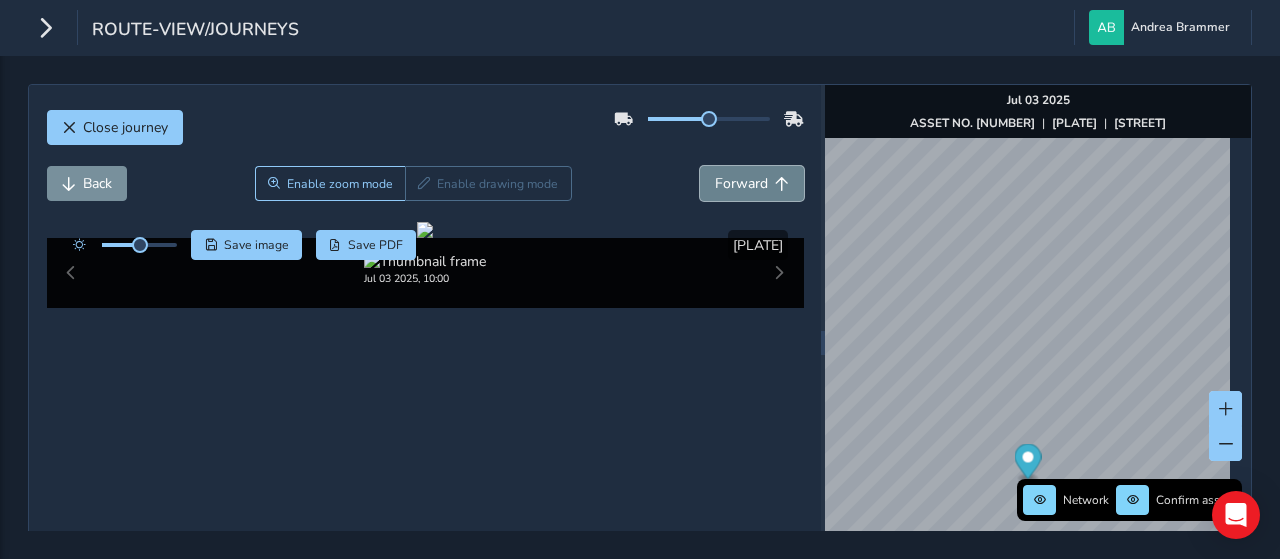 click on "Forward" at bounding box center [741, 183] 